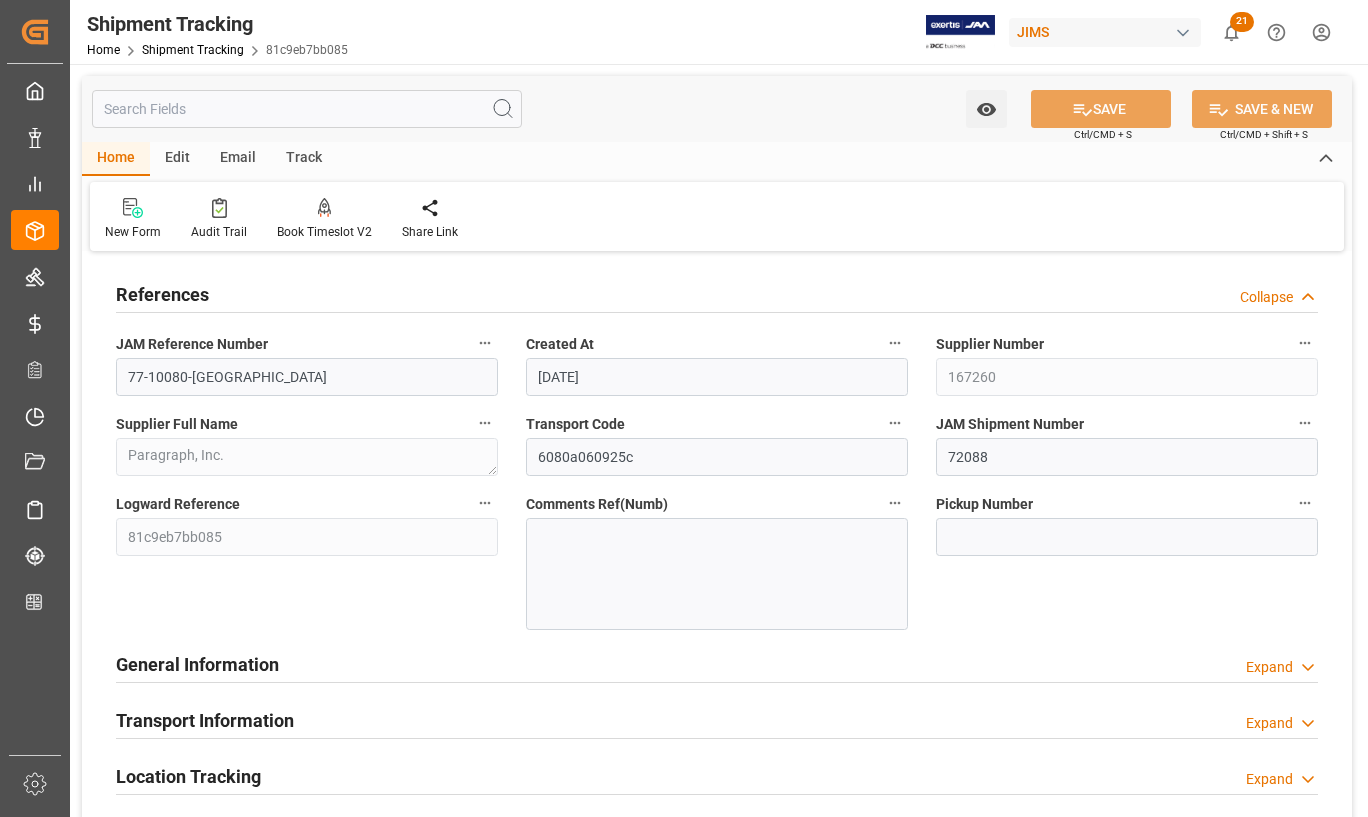 scroll, scrollTop: 0, scrollLeft: 0, axis: both 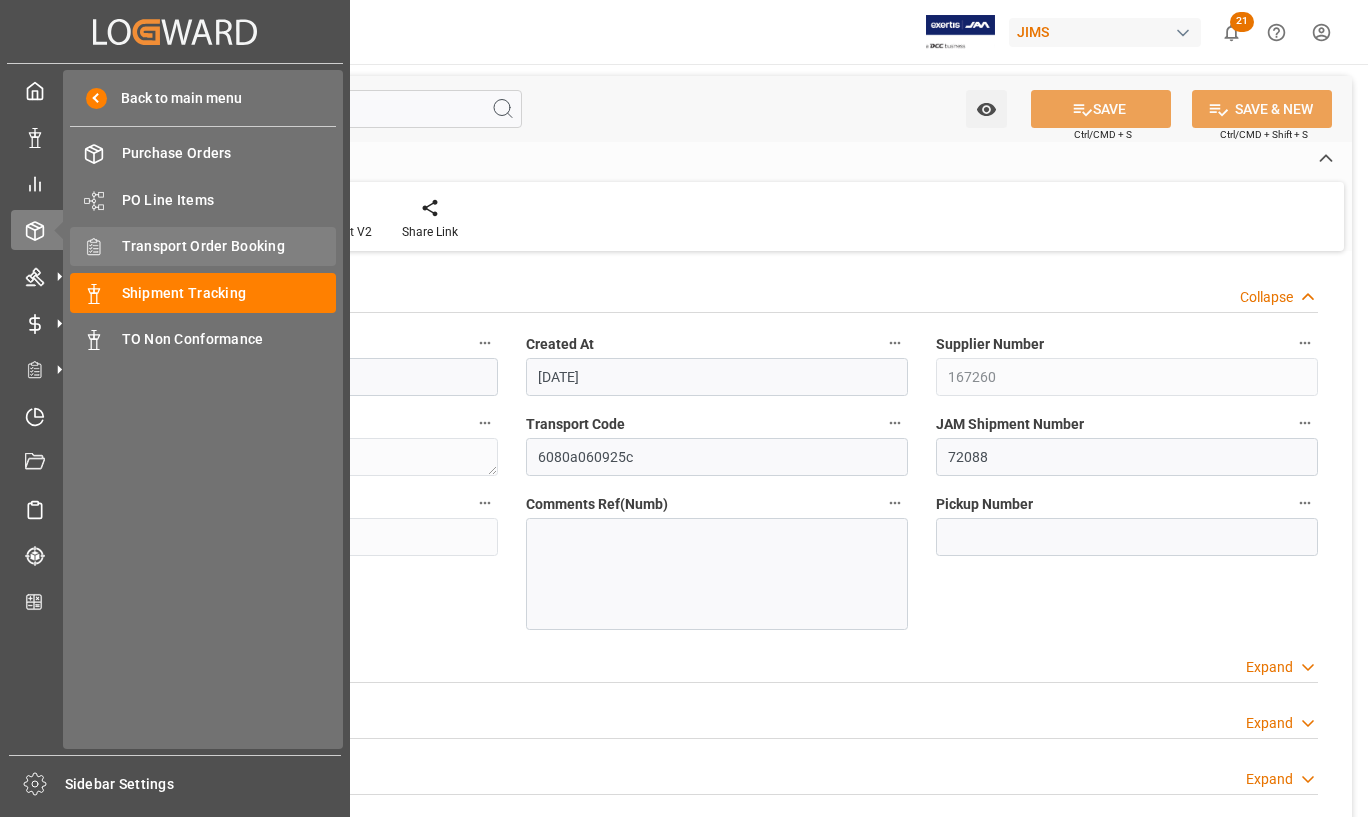click on "Transport Order Booking" at bounding box center [229, 246] 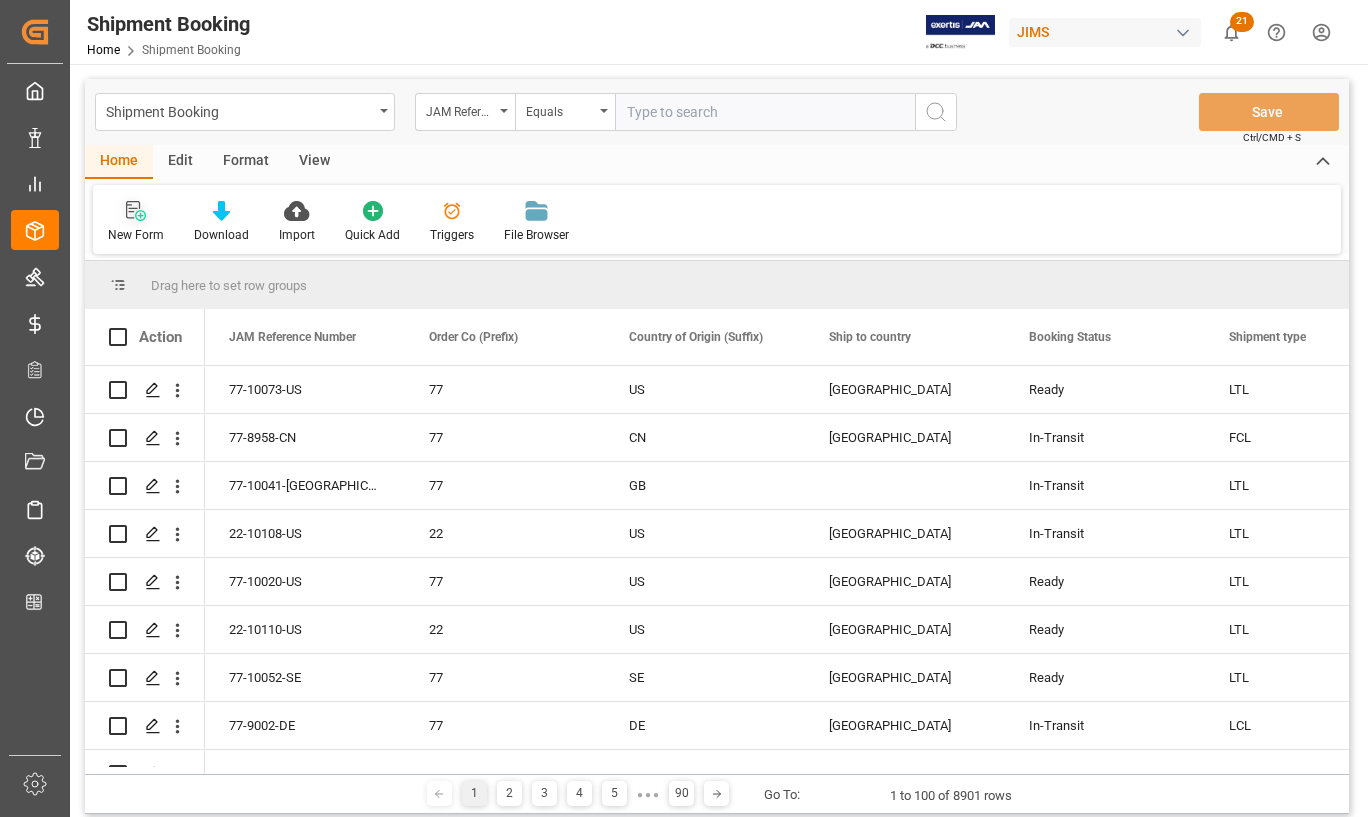 click on "New Form" at bounding box center (136, 235) 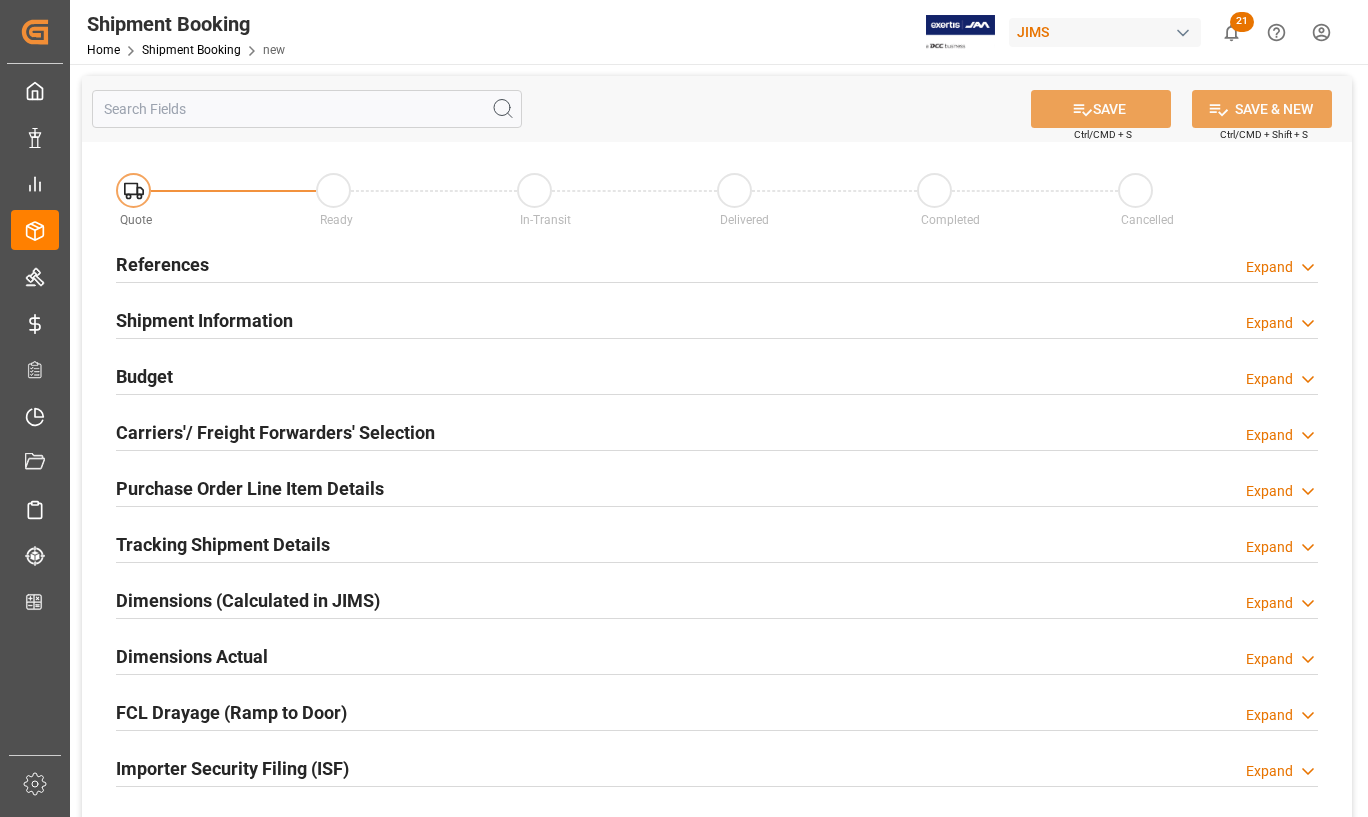 click on "References" at bounding box center (162, 264) 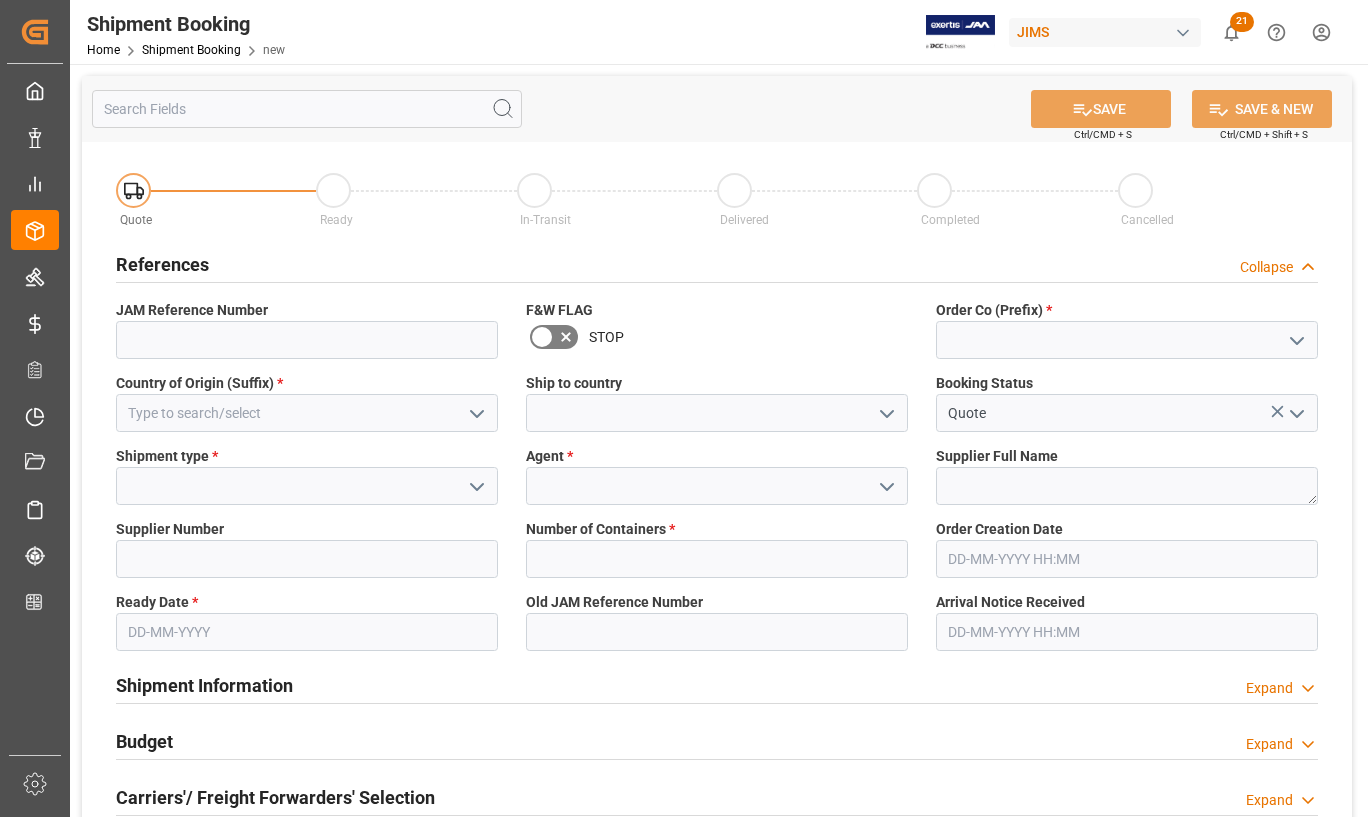 click 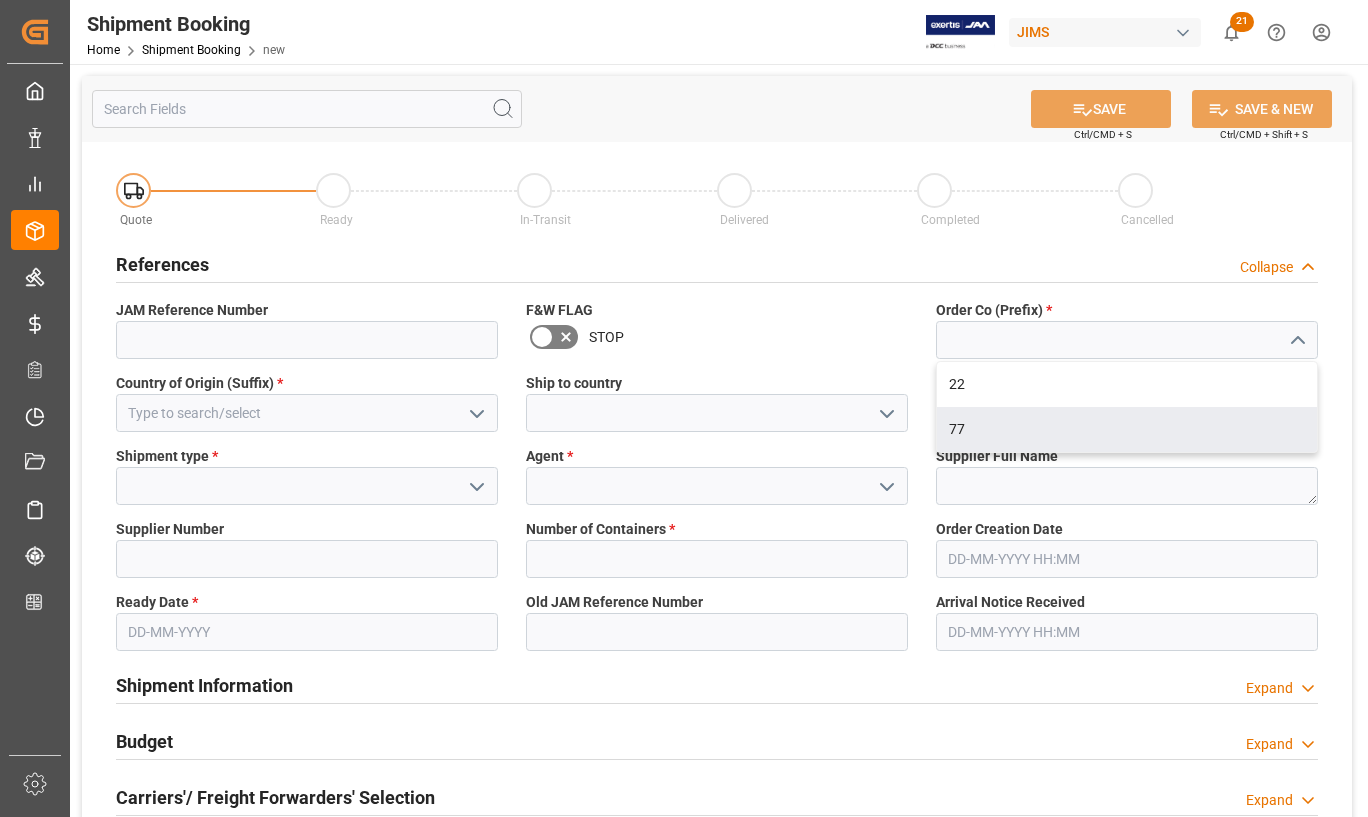 click on "77" at bounding box center [1127, 429] 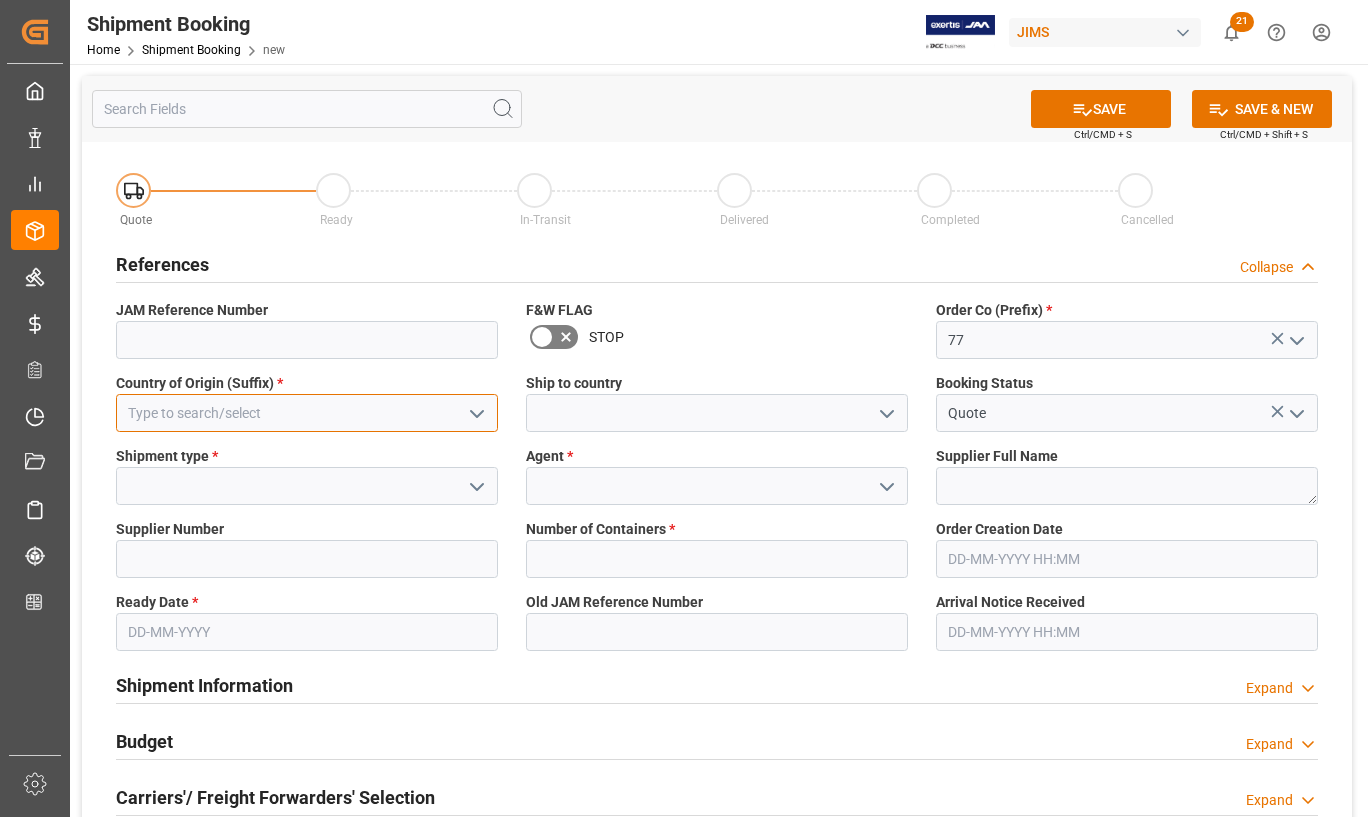 click at bounding box center [307, 413] 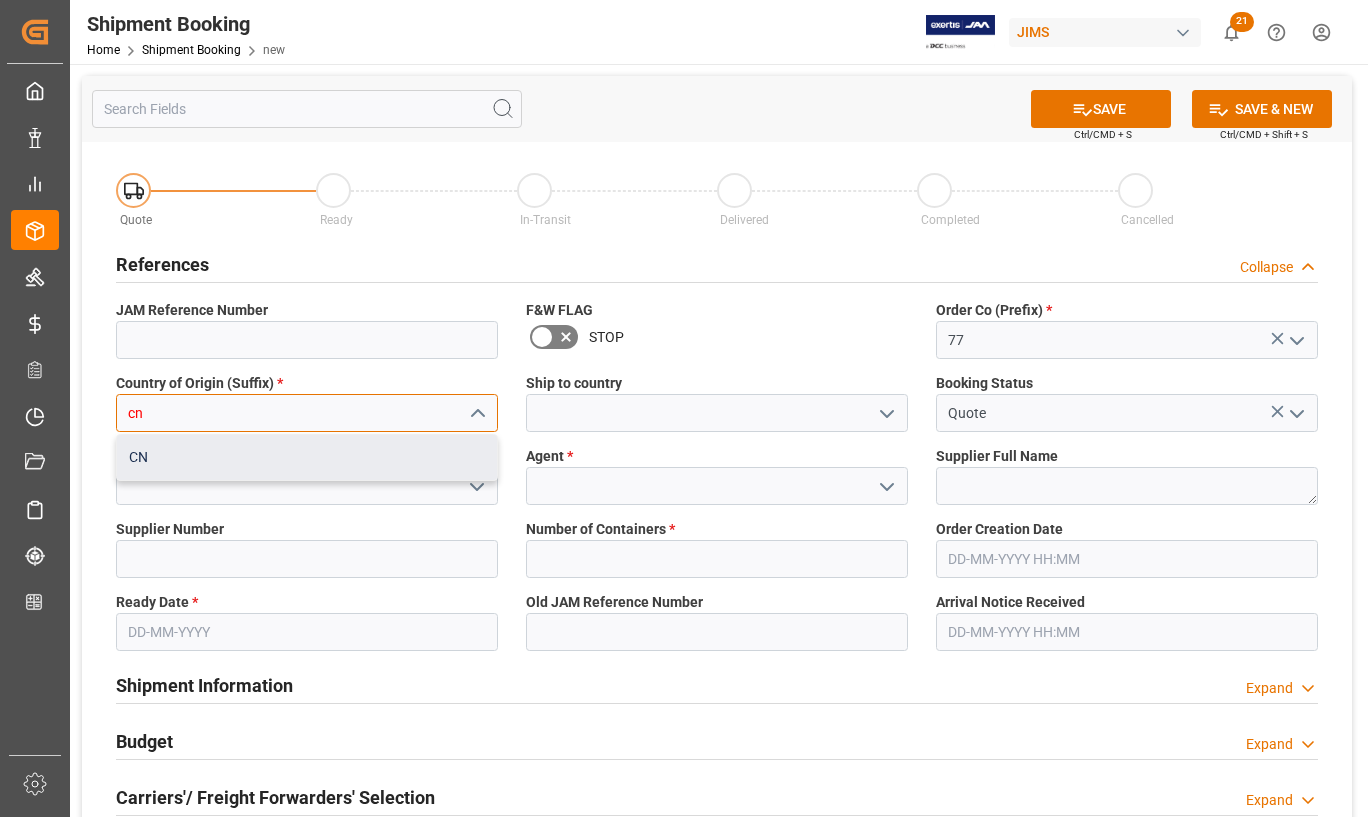 click on "CN" at bounding box center [307, 457] 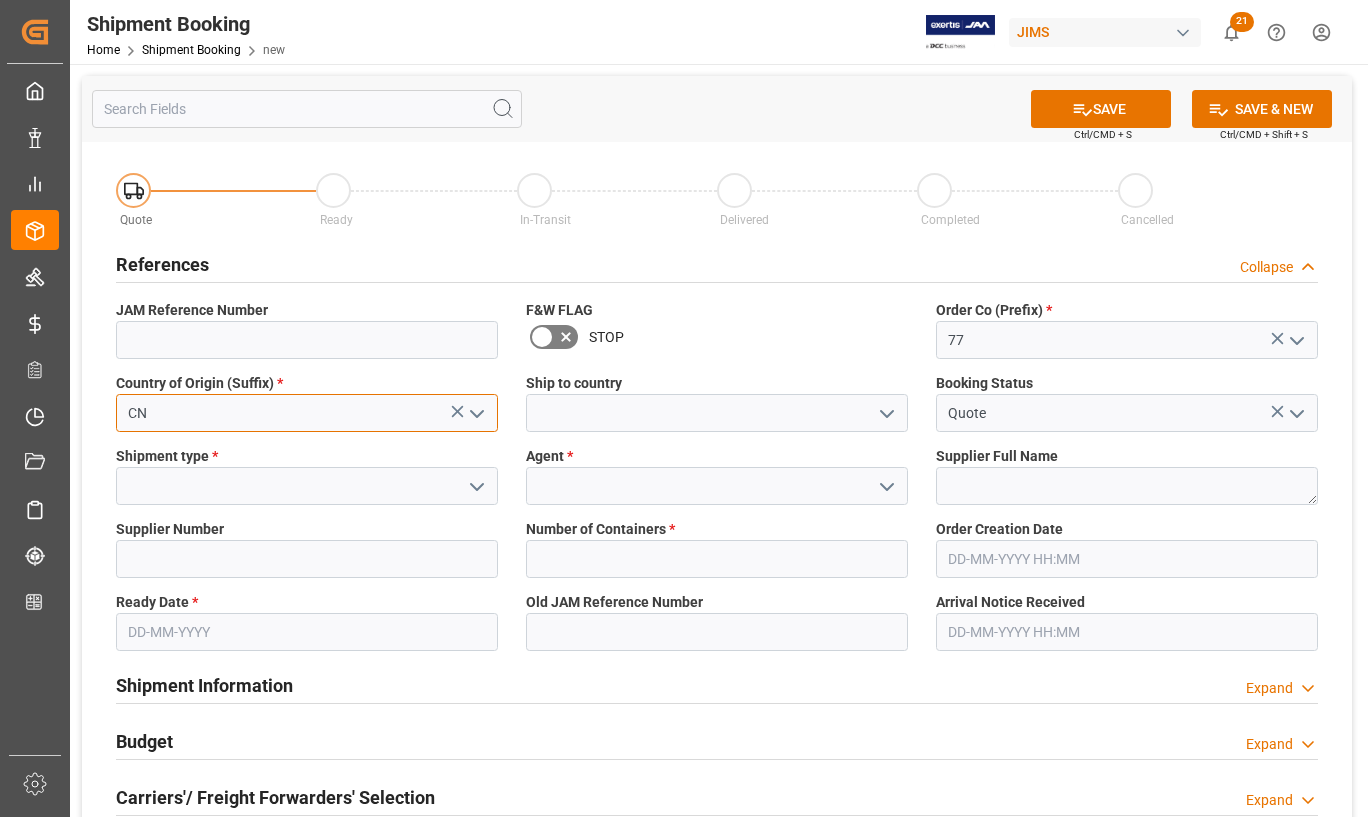 type on "CN" 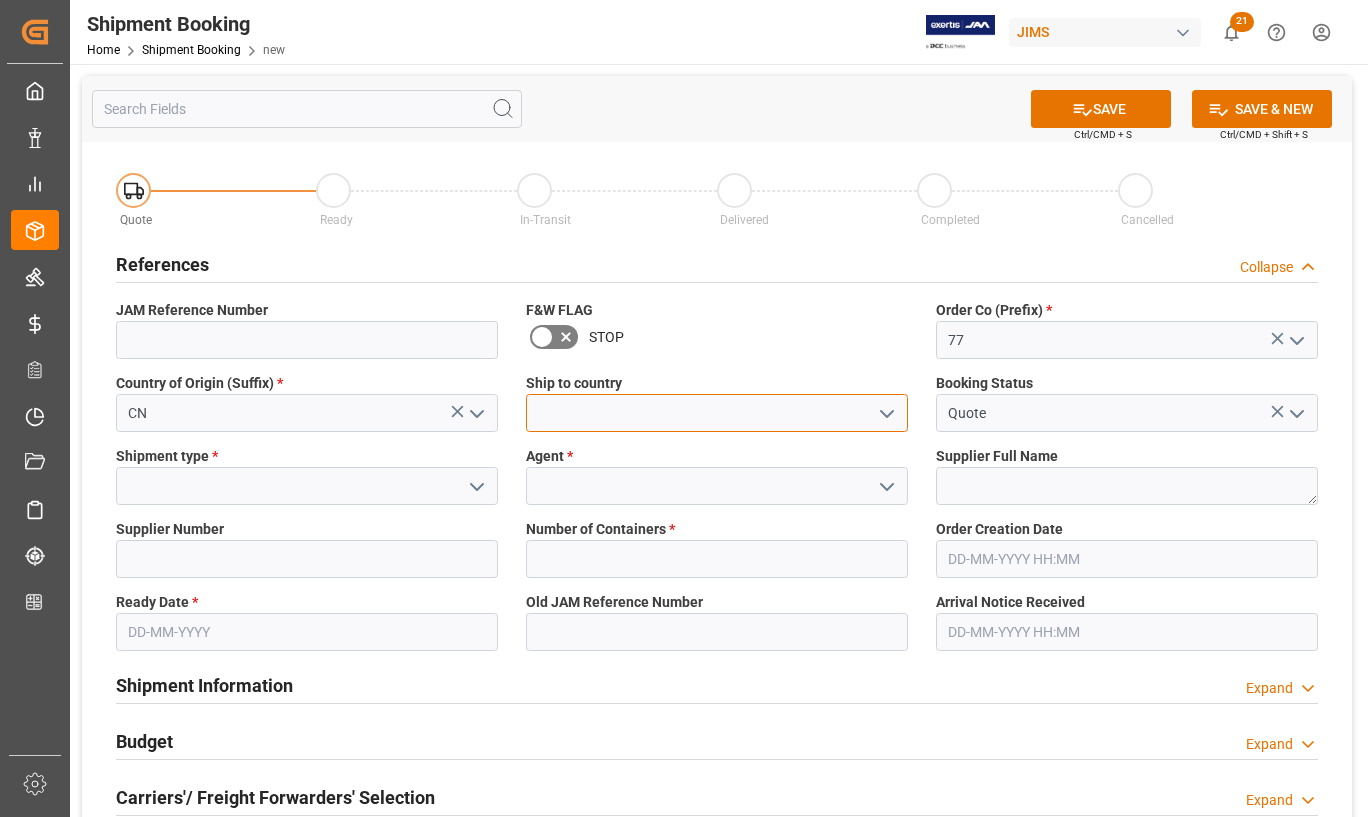 click at bounding box center [717, 413] 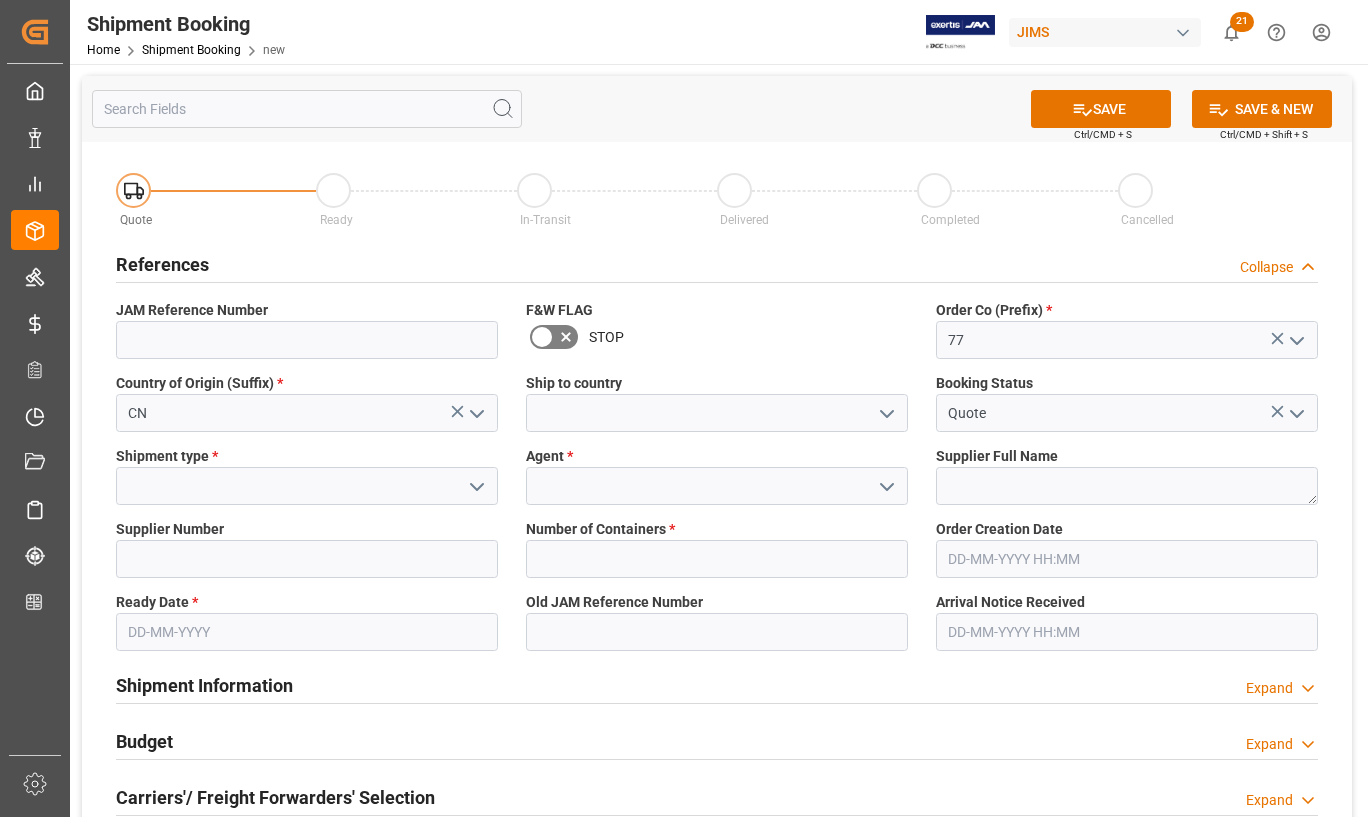 click 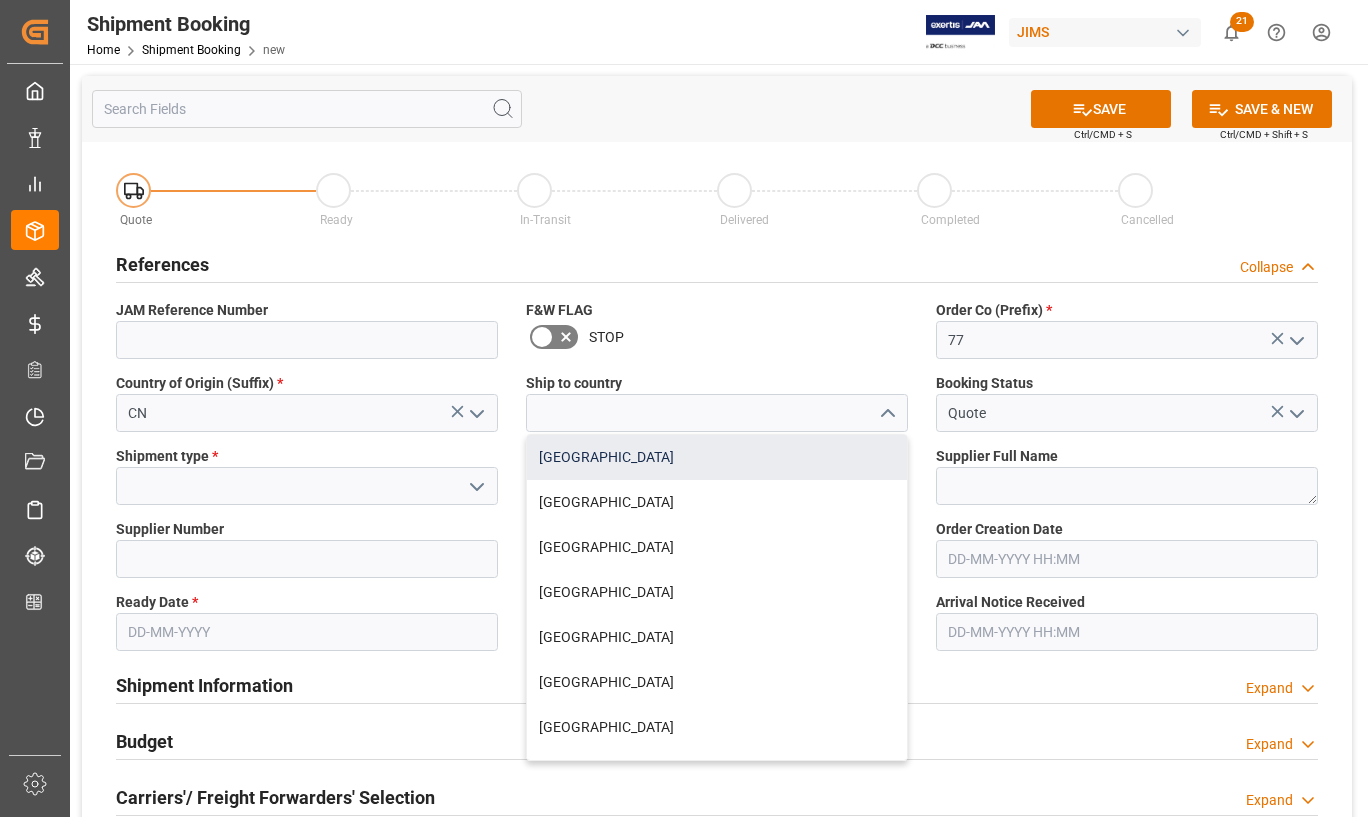 click on "[GEOGRAPHIC_DATA]" at bounding box center [717, 457] 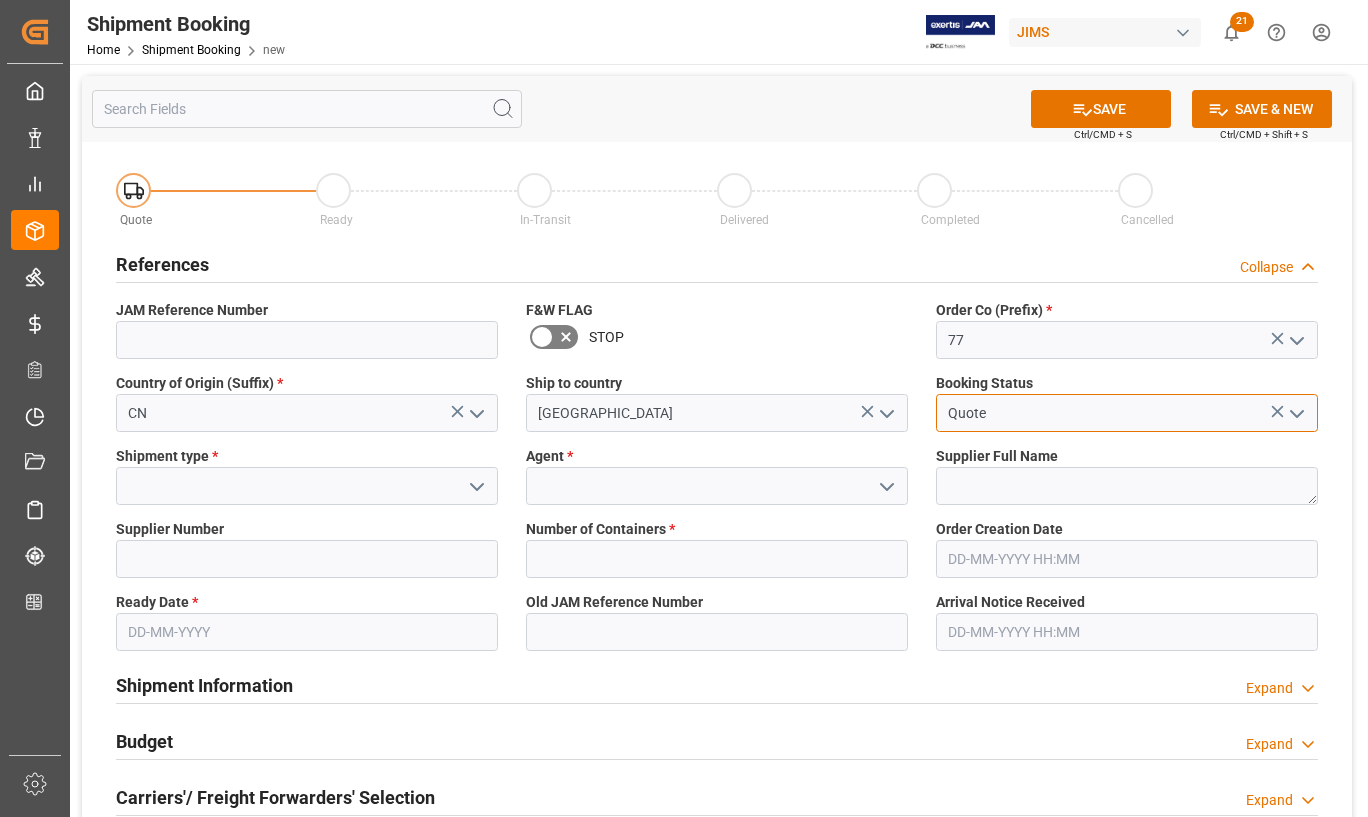 click on "Quote" at bounding box center (1127, 413) 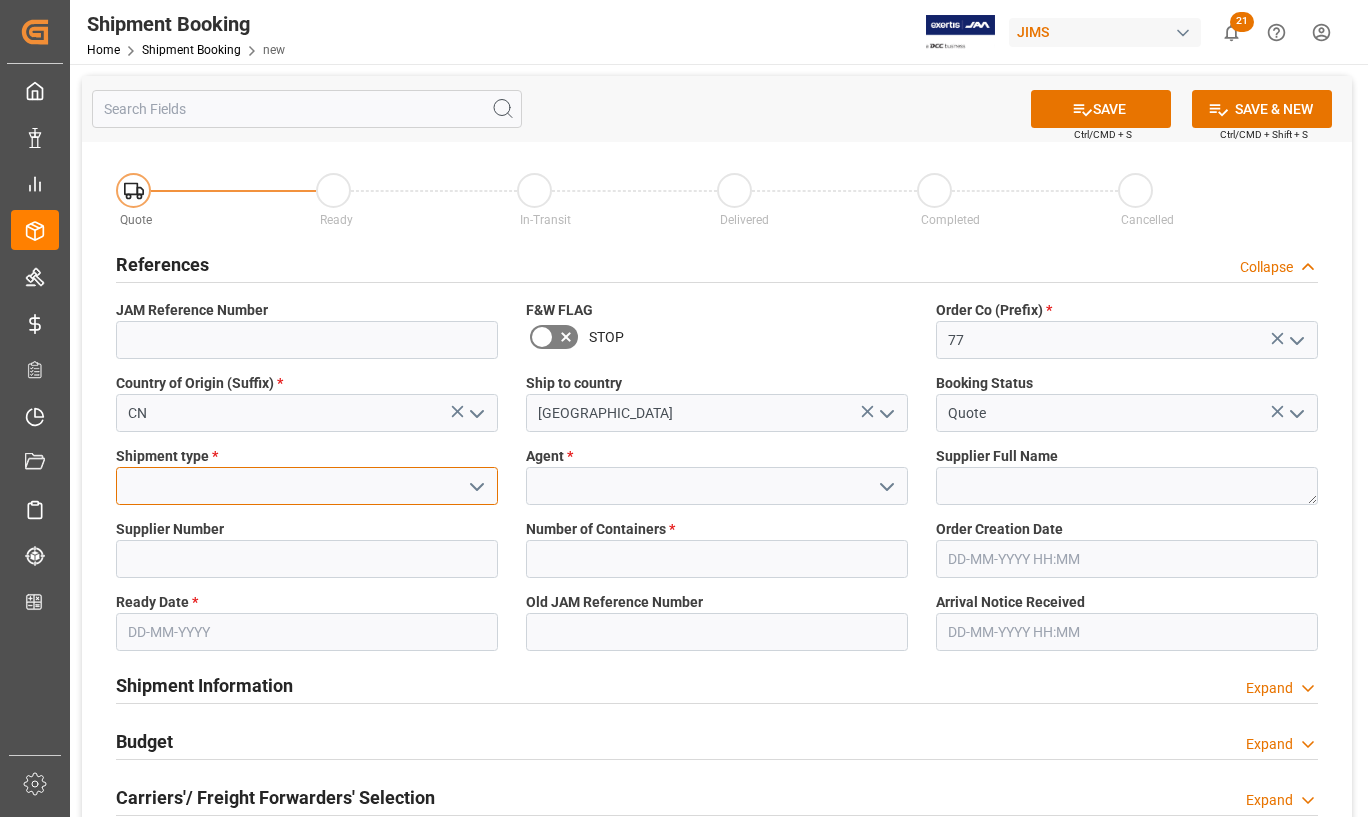 click at bounding box center (307, 486) 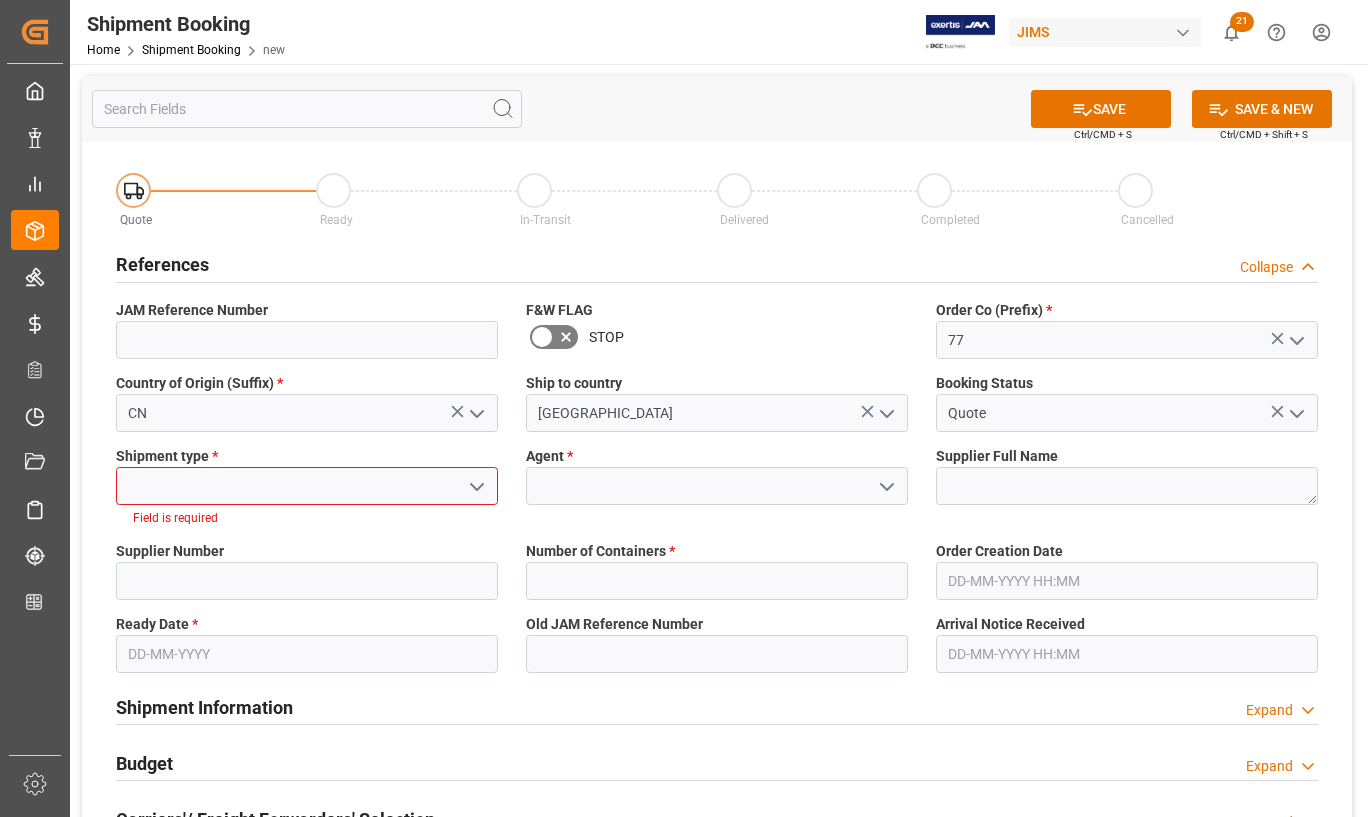 click 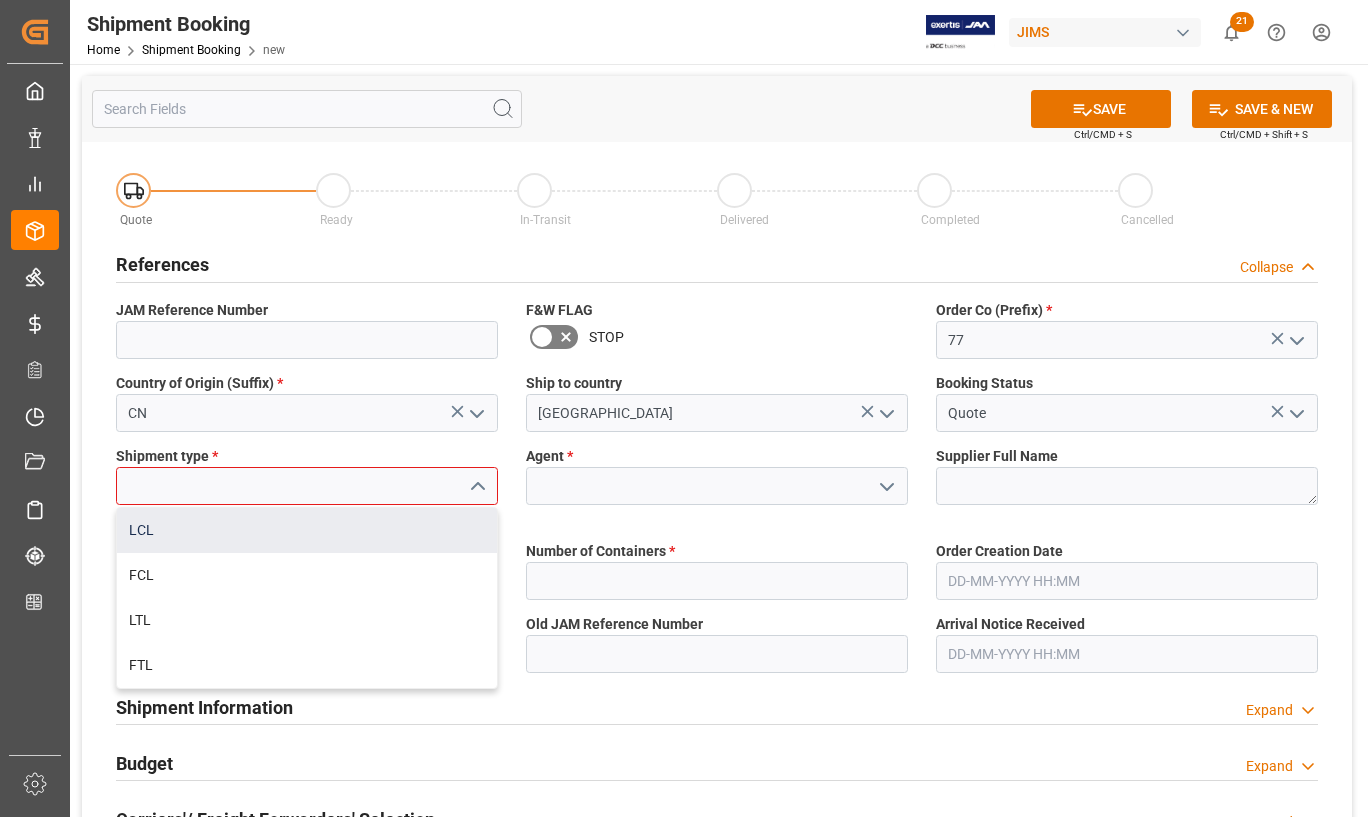 click on "LCL" at bounding box center (307, 530) 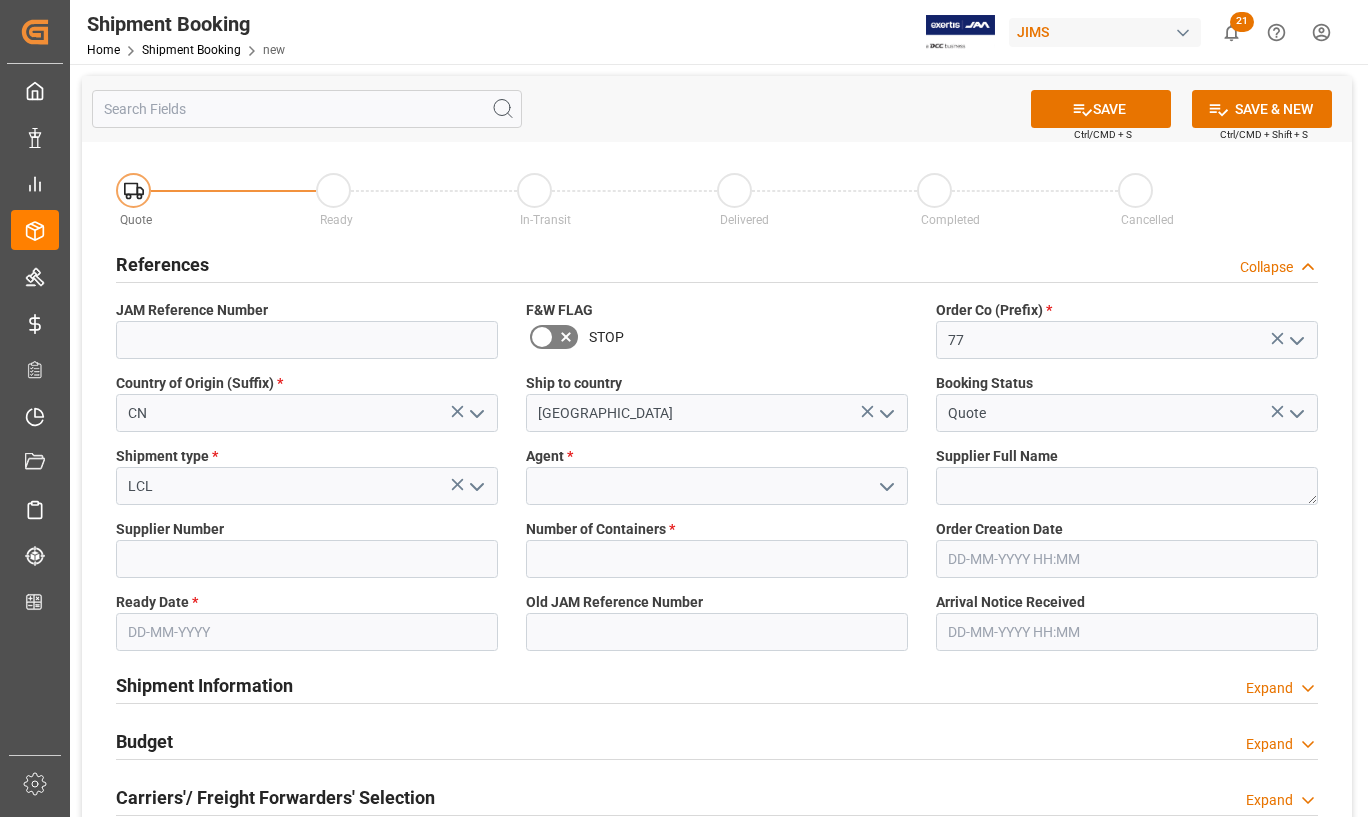 click 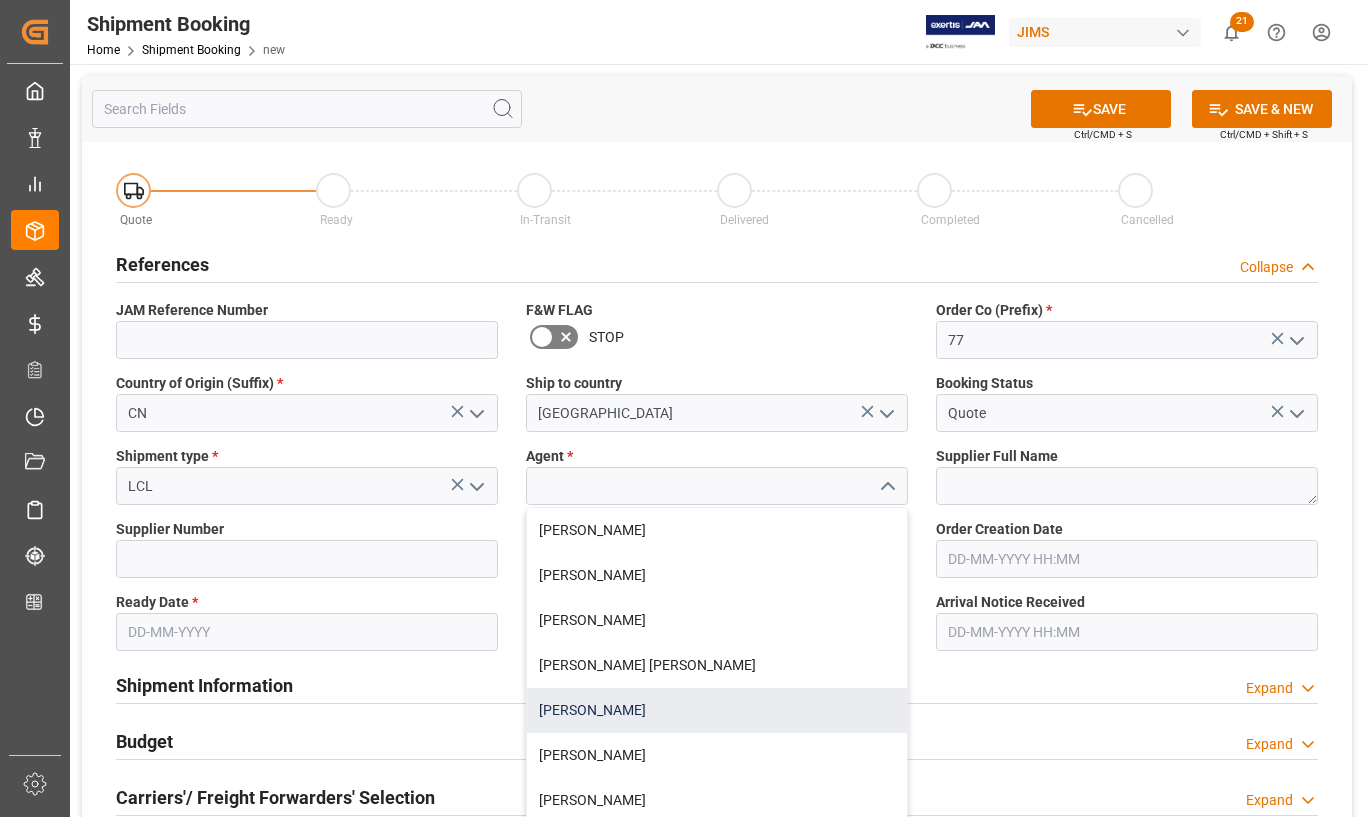 click on "[PERSON_NAME]" at bounding box center (717, 710) 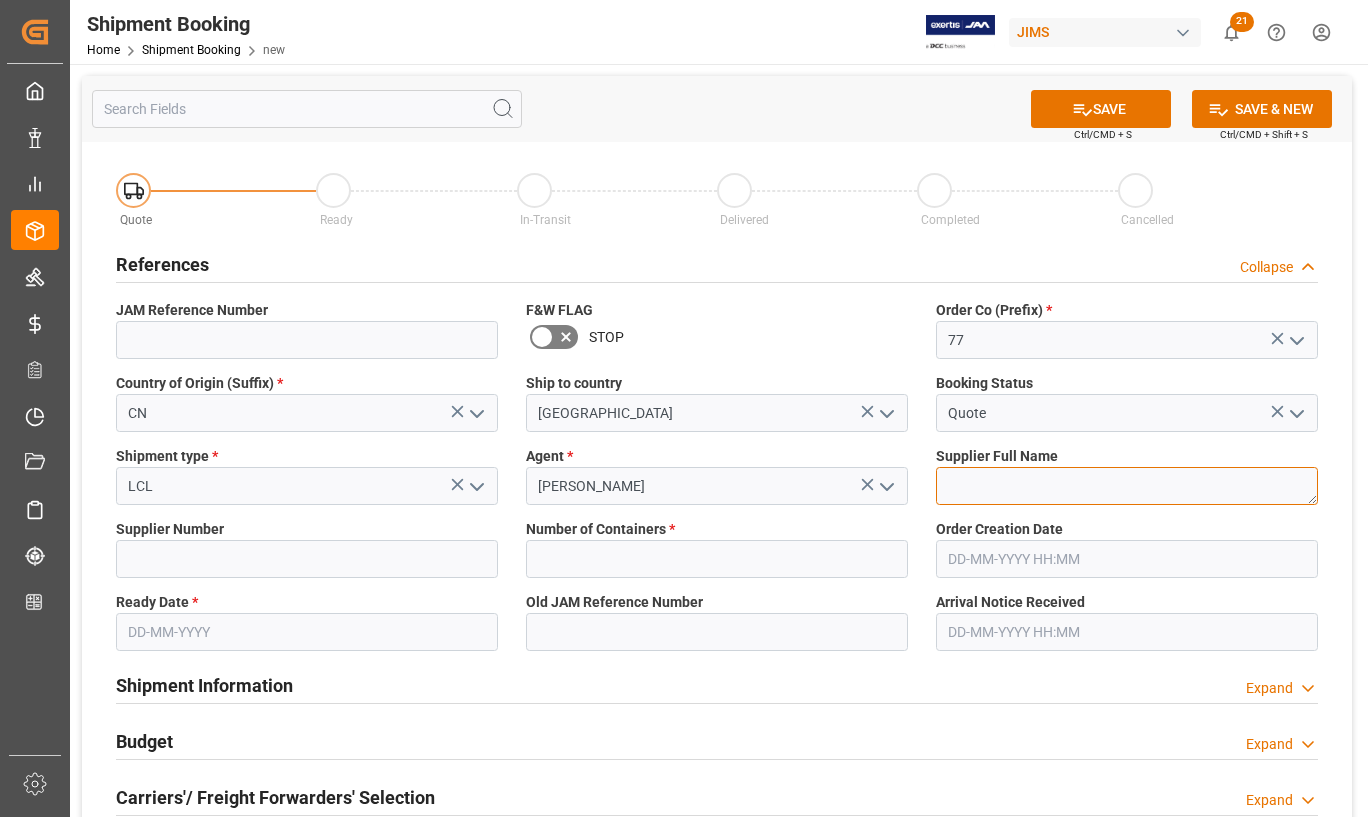 click at bounding box center [1127, 486] 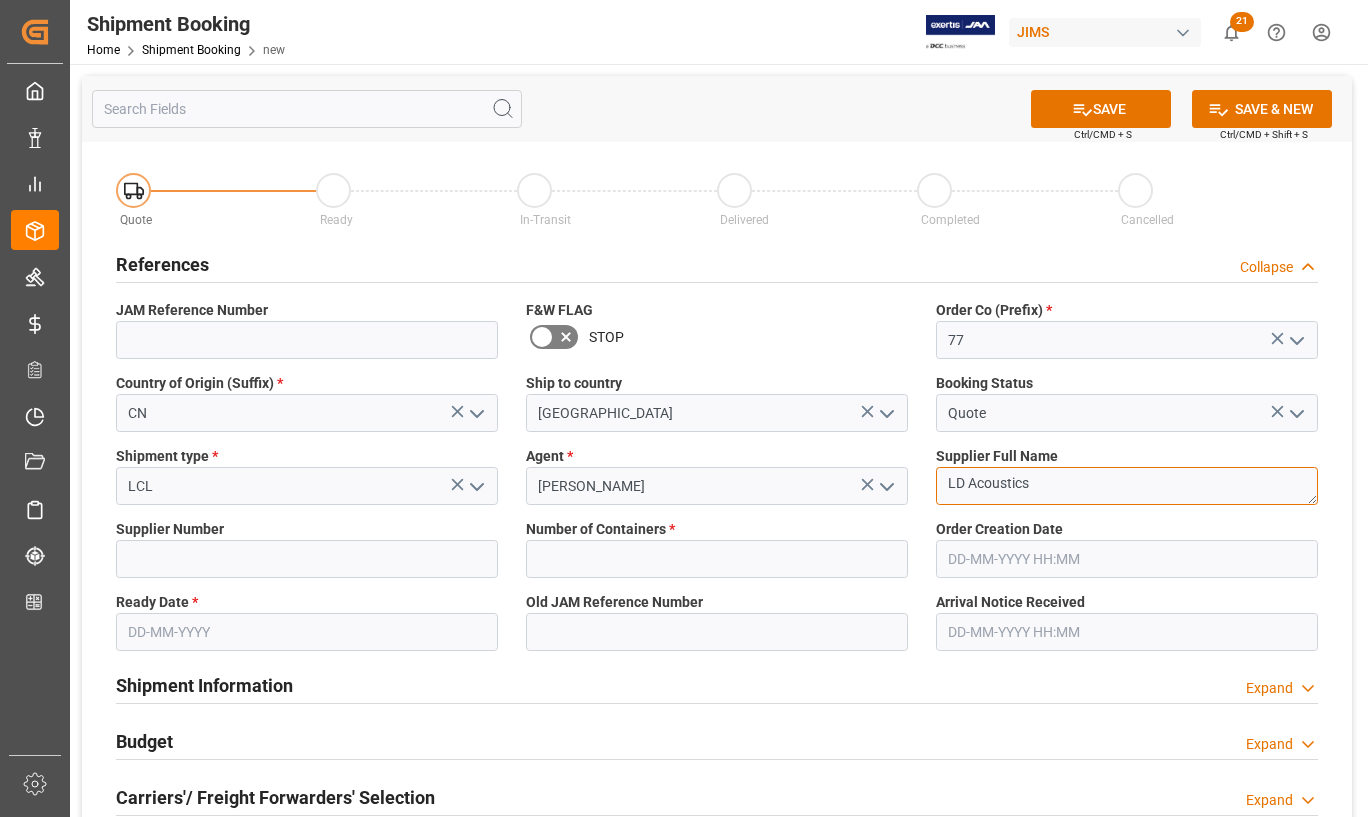 type on "LD Acoustics" 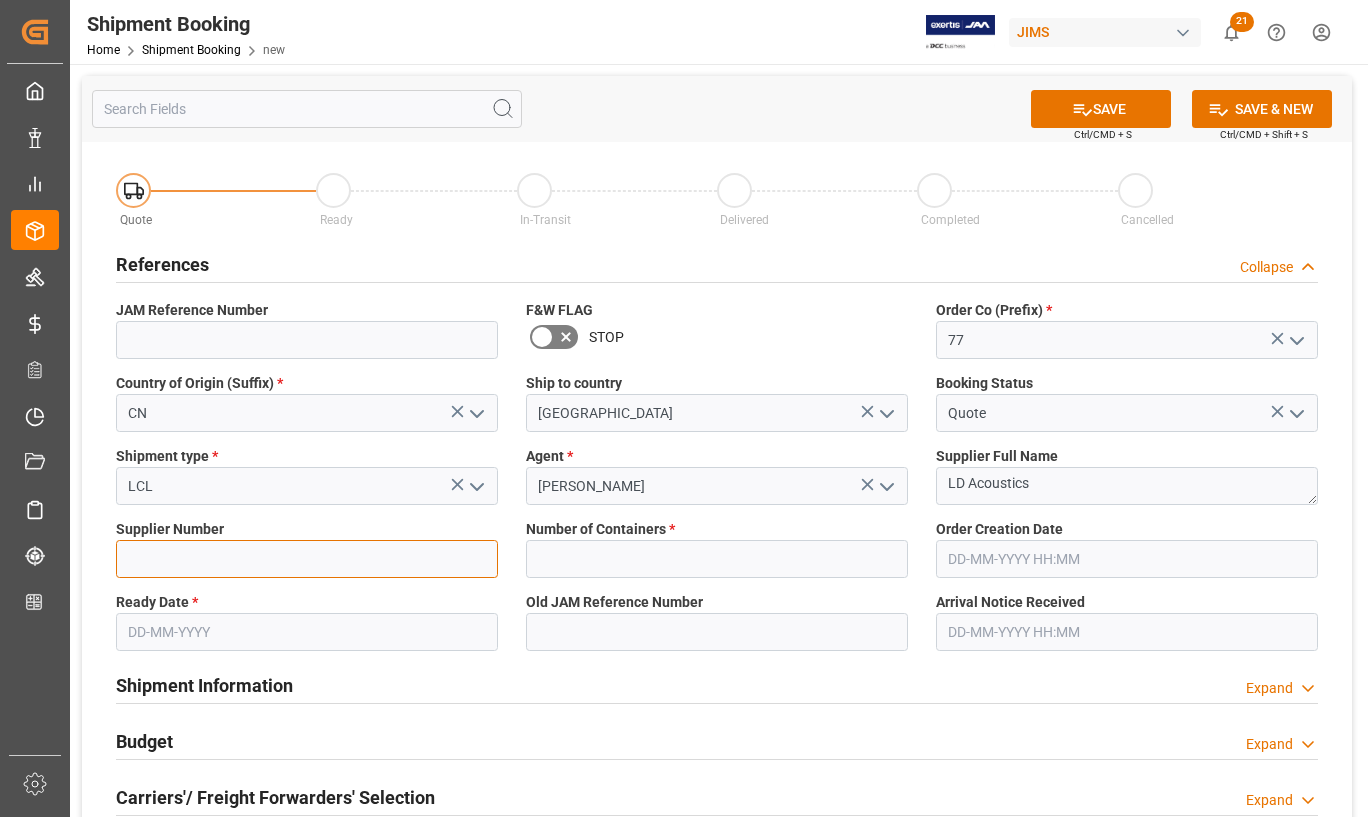 click at bounding box center (307, 559) 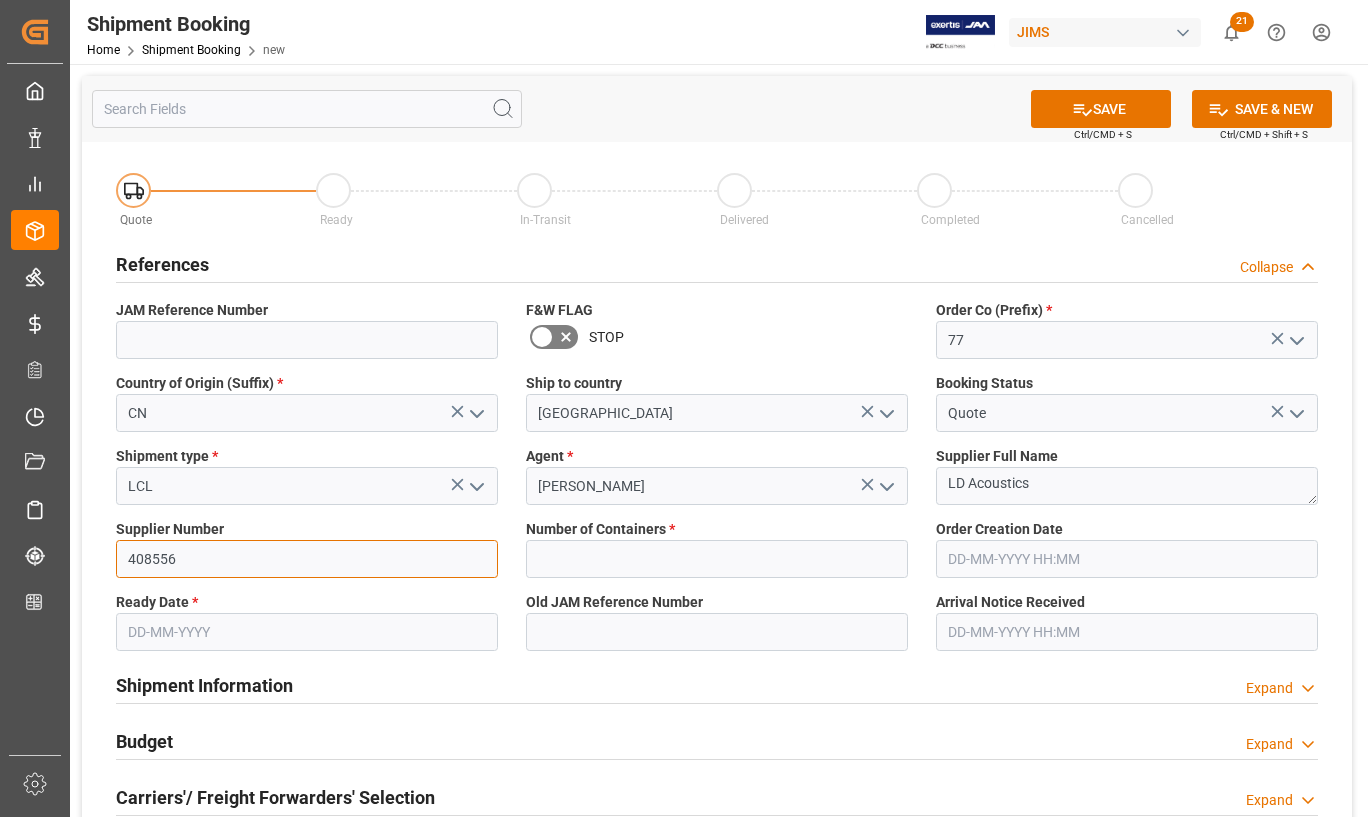 type on "408556" 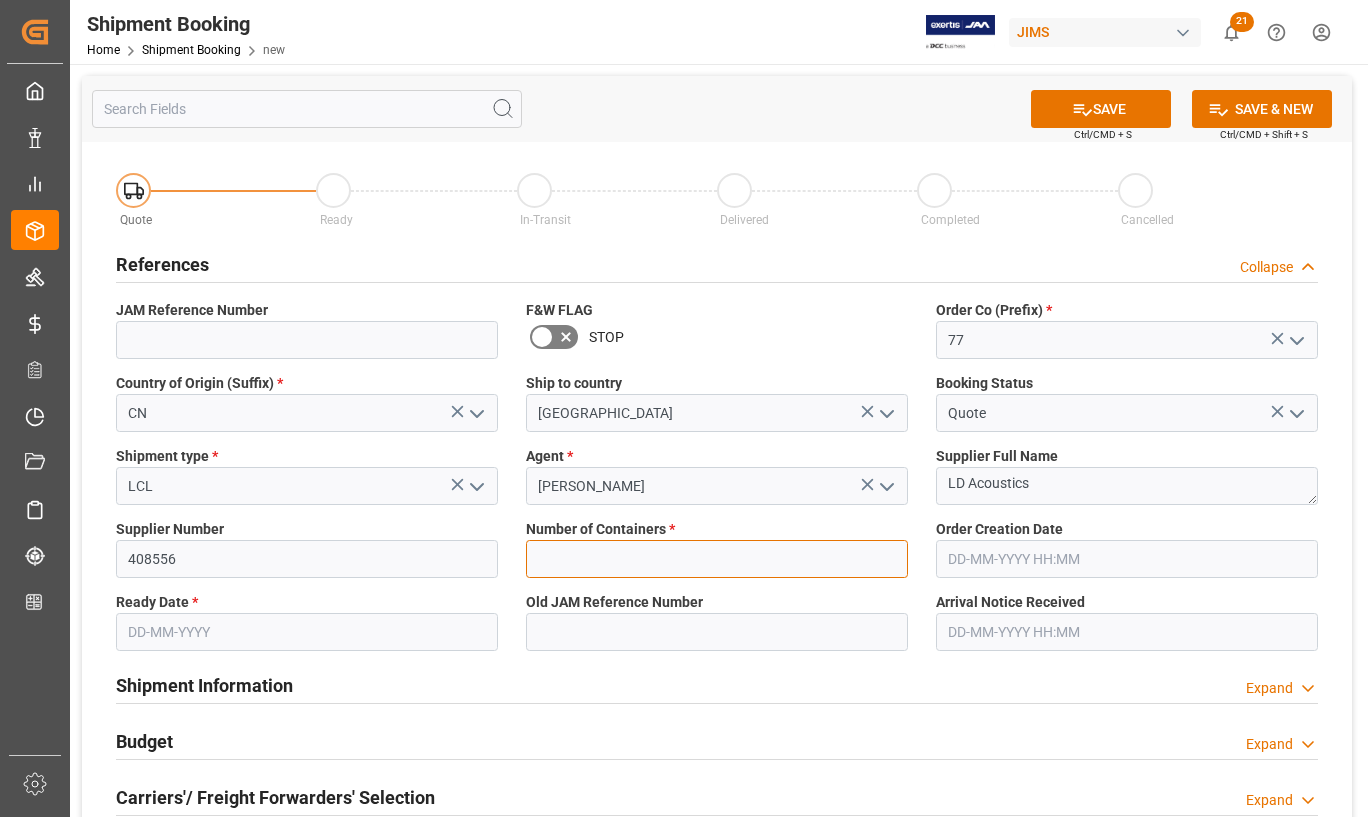 click at bounding box center [717, 559] 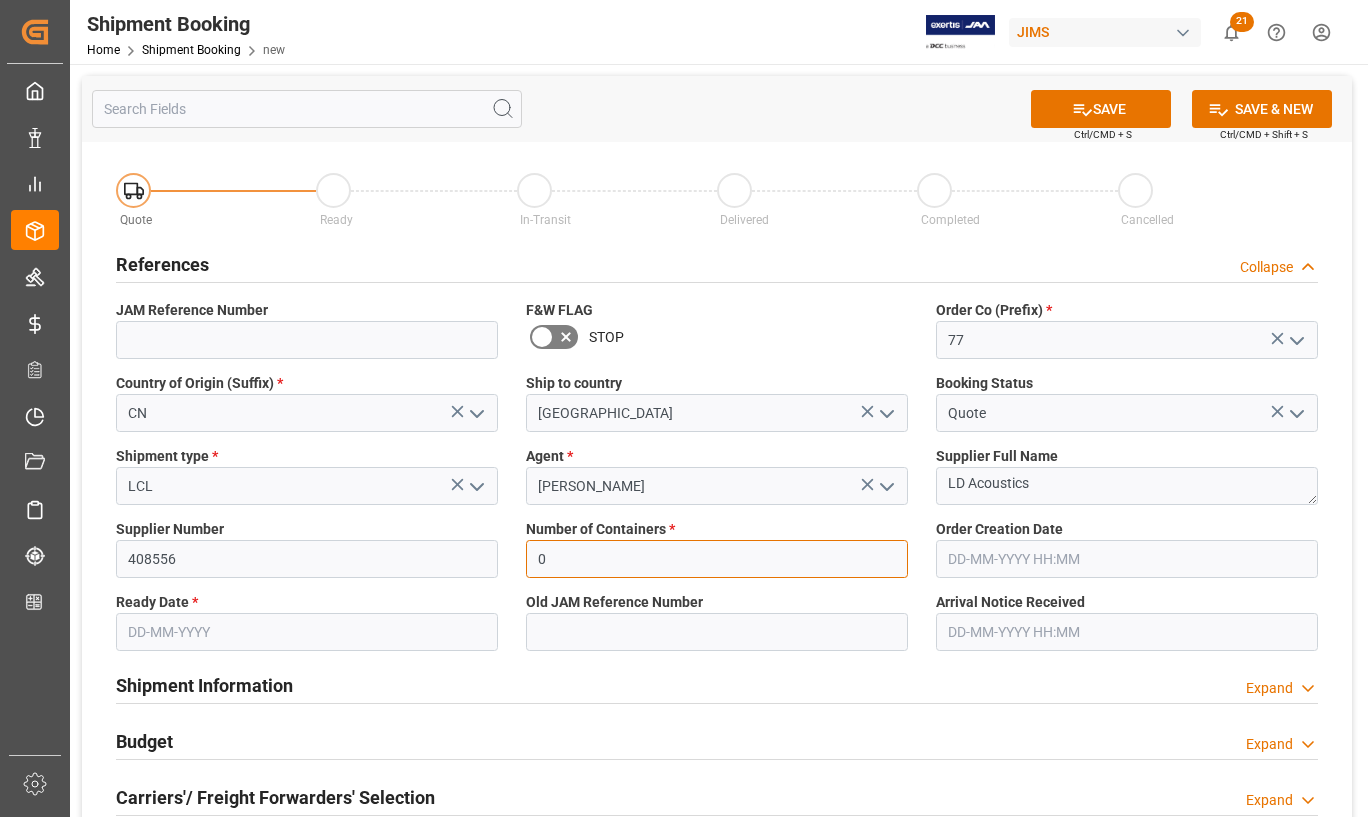 type on "0" 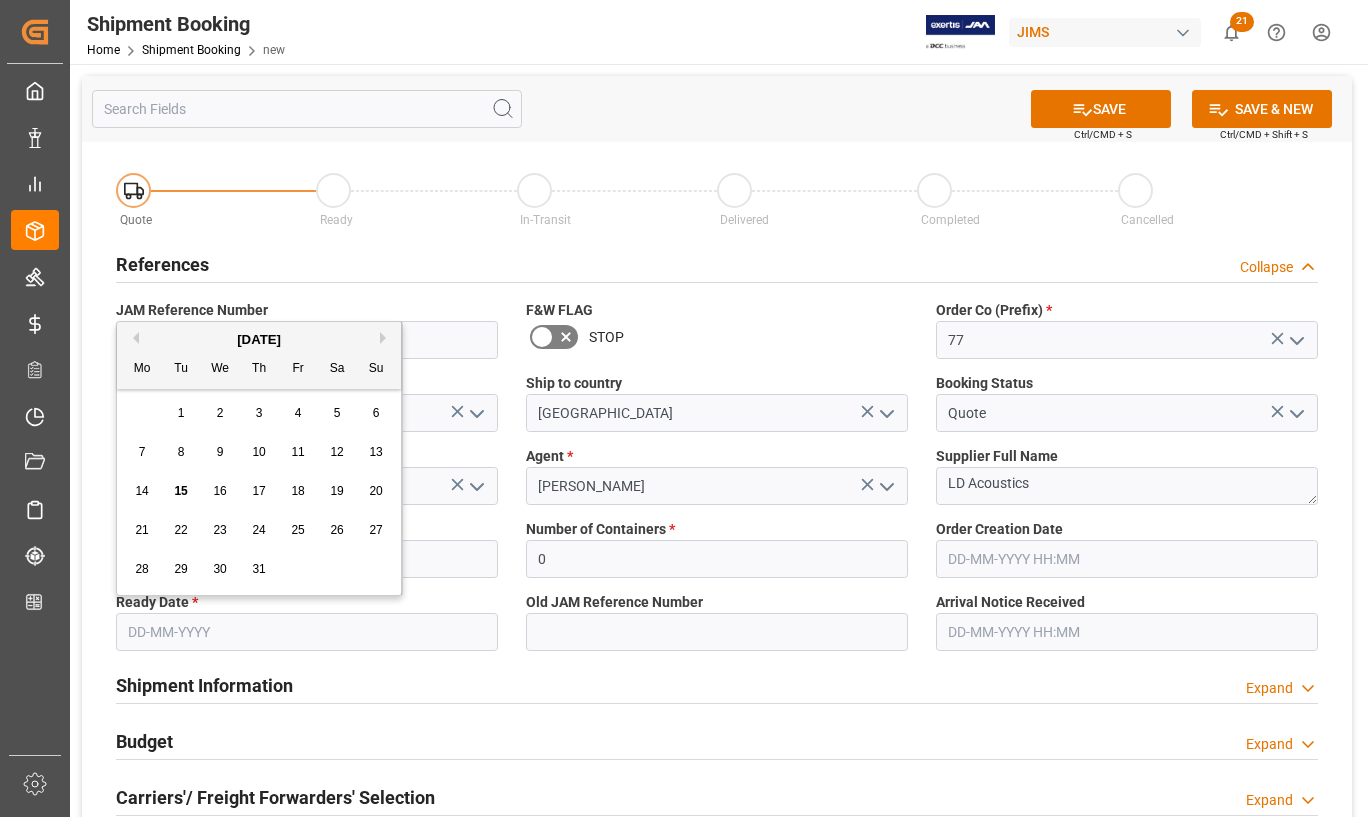 click at bounding box center (307, 632) 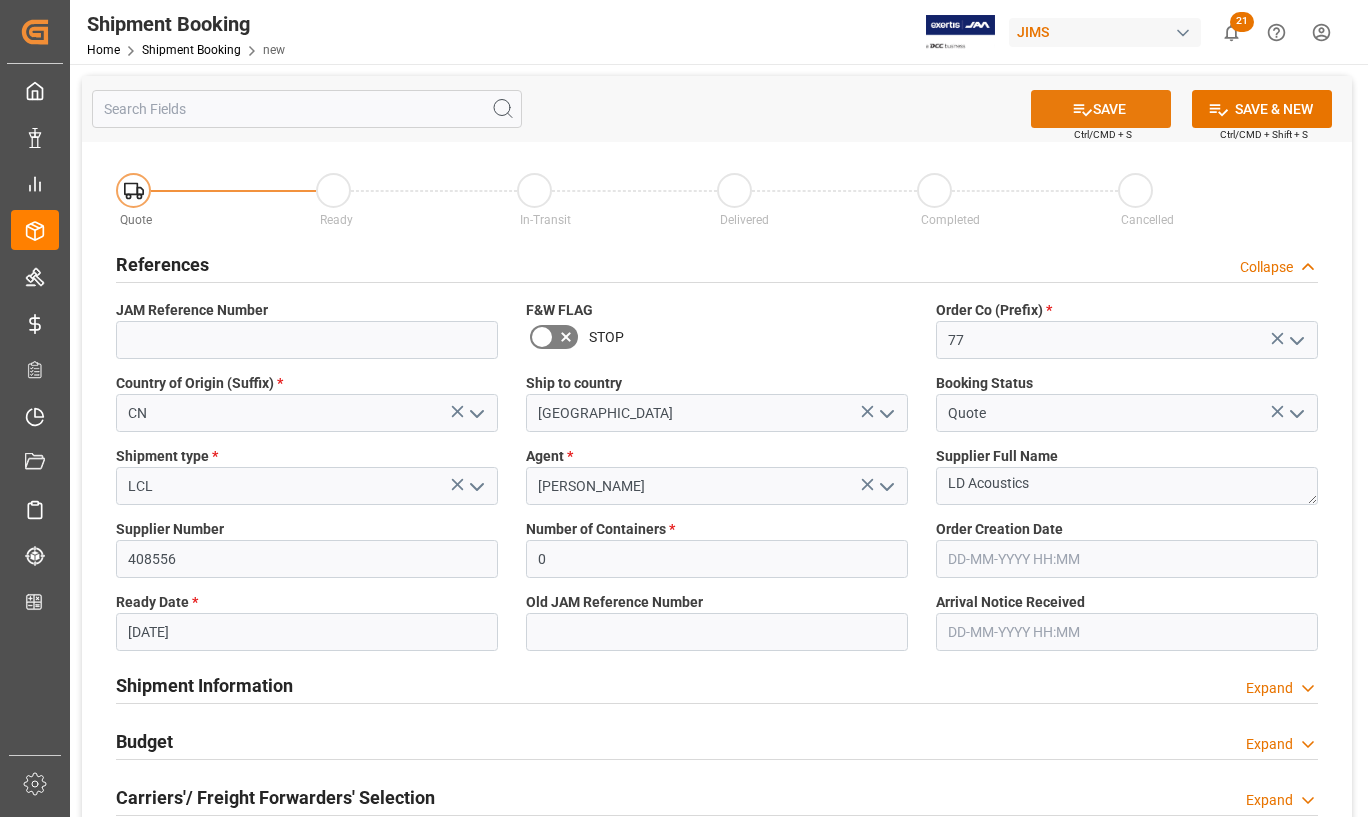 click 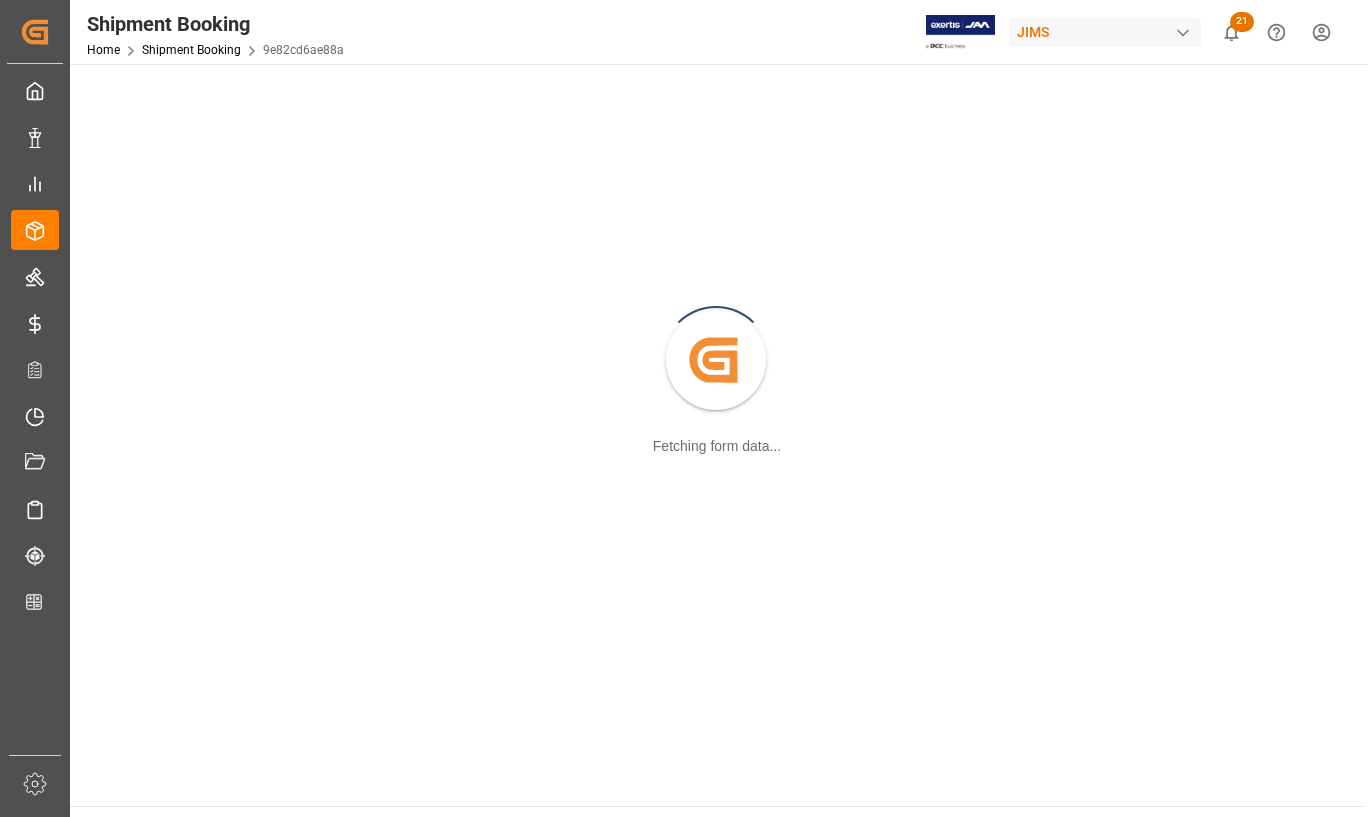 scroll, scrollTop: 0, scrollLeft: 0, axis: both 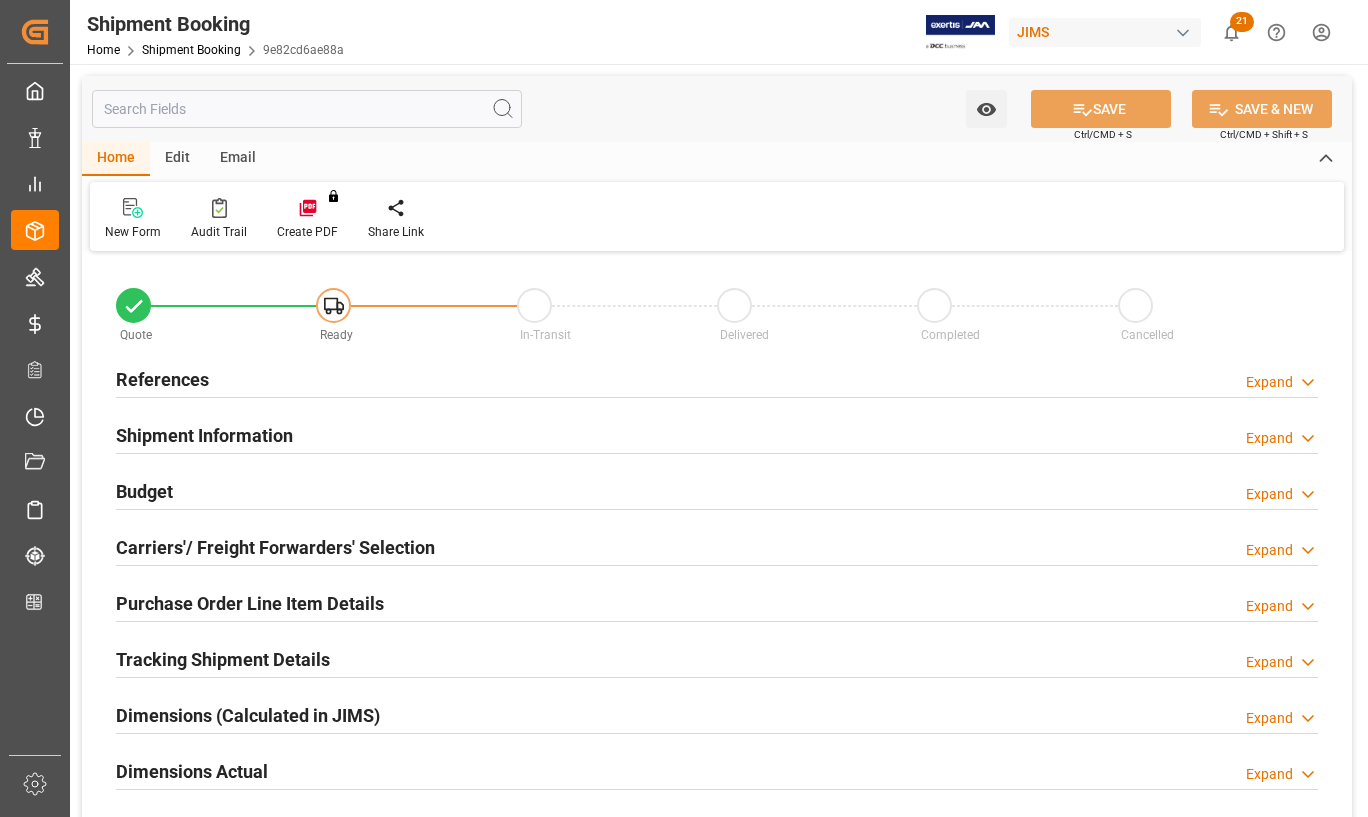 type on "0" 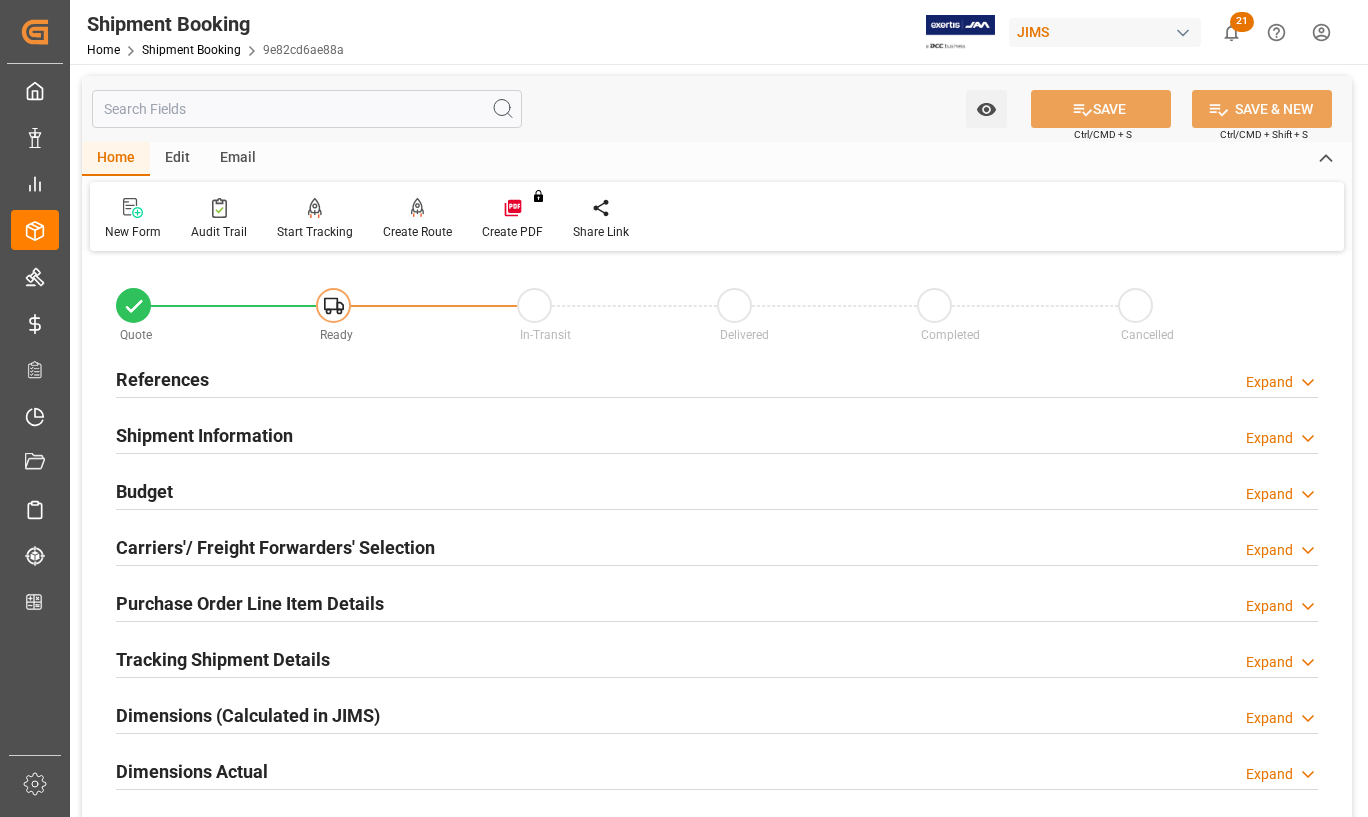type on "[DATE]" 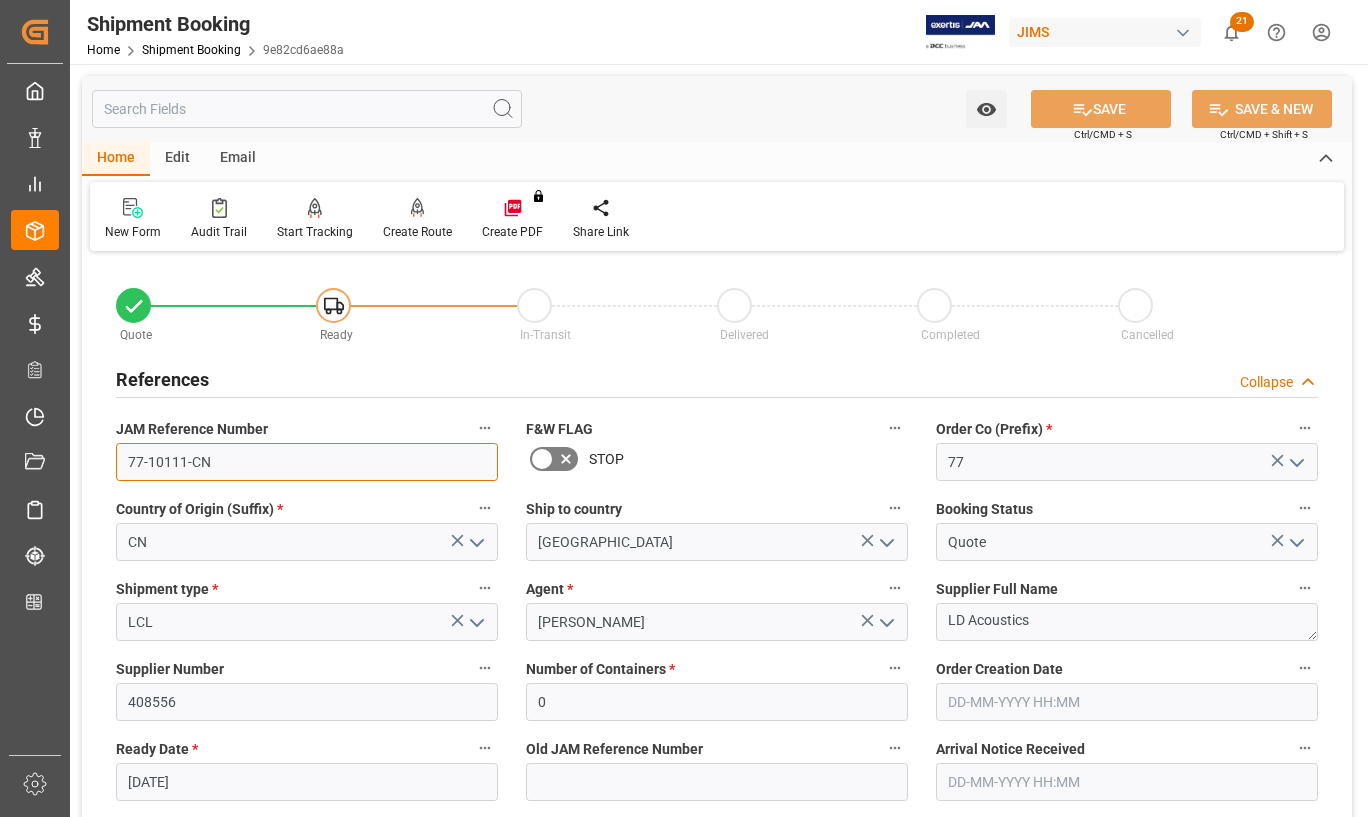 drag, startPoint x: 215, startPoint y: 466, endPoint x: 99, endPoint y: 459, distance: 116.21101 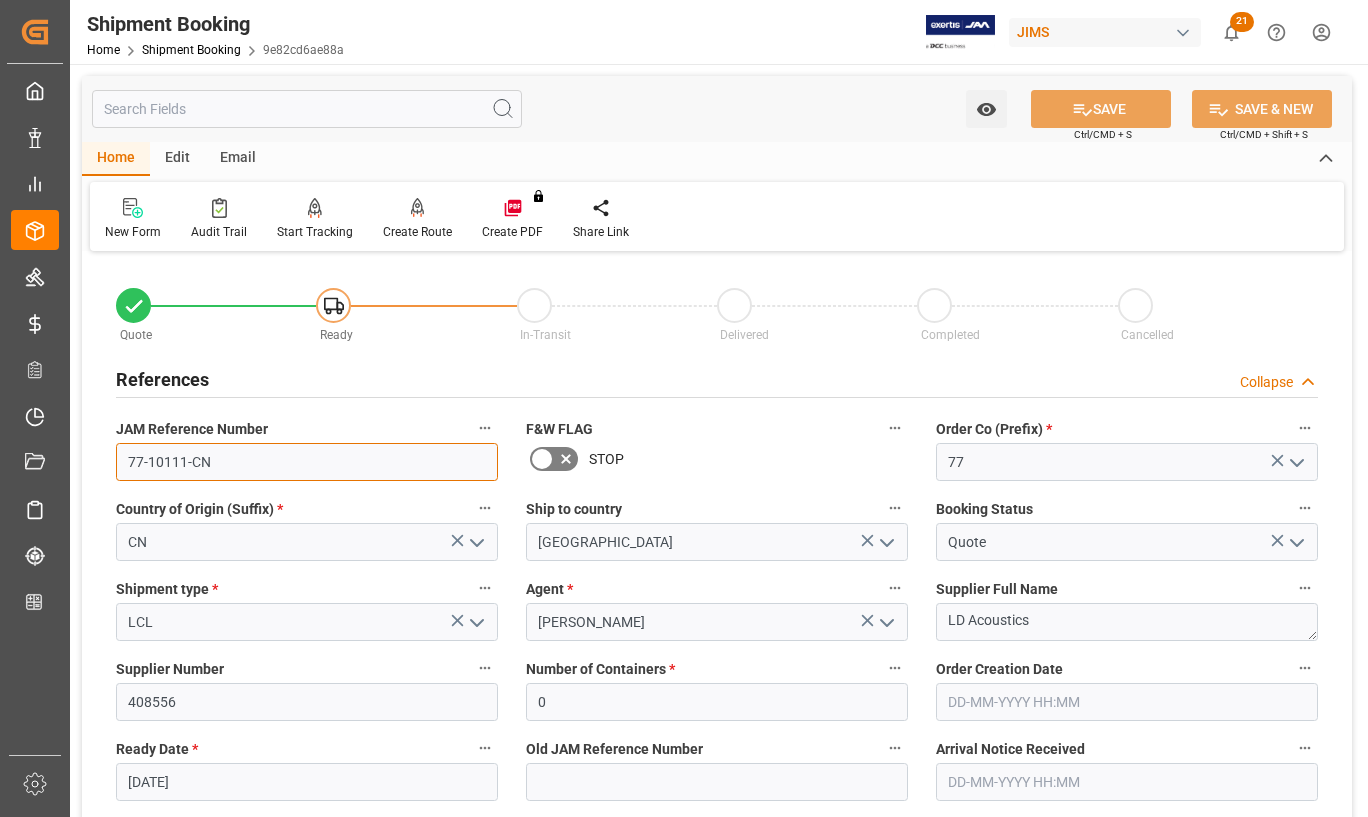 click on "Quote Ready In-Transit Delivered Completed Cancelled   References Collapse JAM Reference Number     77-10111-CN F&W FLAG      STOP Order Co (Prefix)   *   77 Country of Origin (Suffix)   *   CN Ship to country     [GEOGRAPHIC_DATA] Booking Status     Quote Shipment type   *   LCL Agent   *   [PERSON_NAME] Supplier Full Name     LD Acoustics Supplier Number     408556 Number of Containers   *   0 Order Creation Date     Ready Date   *   [DATE] Old JAM Reference Number     Arrival Notice Received       Shipment Information Expand   Carrier/Freight Forwarder   Carrier's/Freight Forwarder's Code Equals Show Additional Columns
Drag here to set row groups Drag here to set column labels
Action" at bounding box center [717, 878] 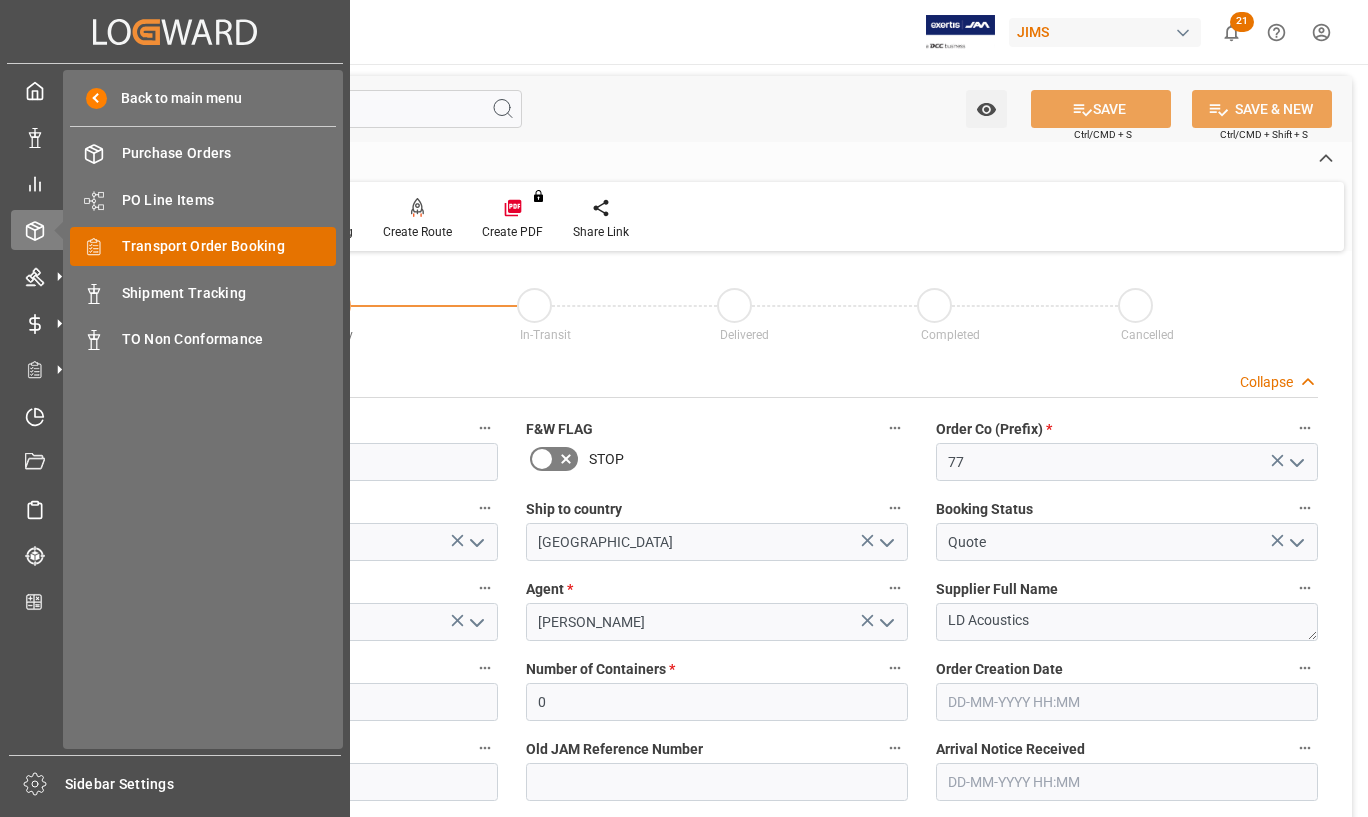 click on "Transport Order Booking" at bounding box center (229, 246) 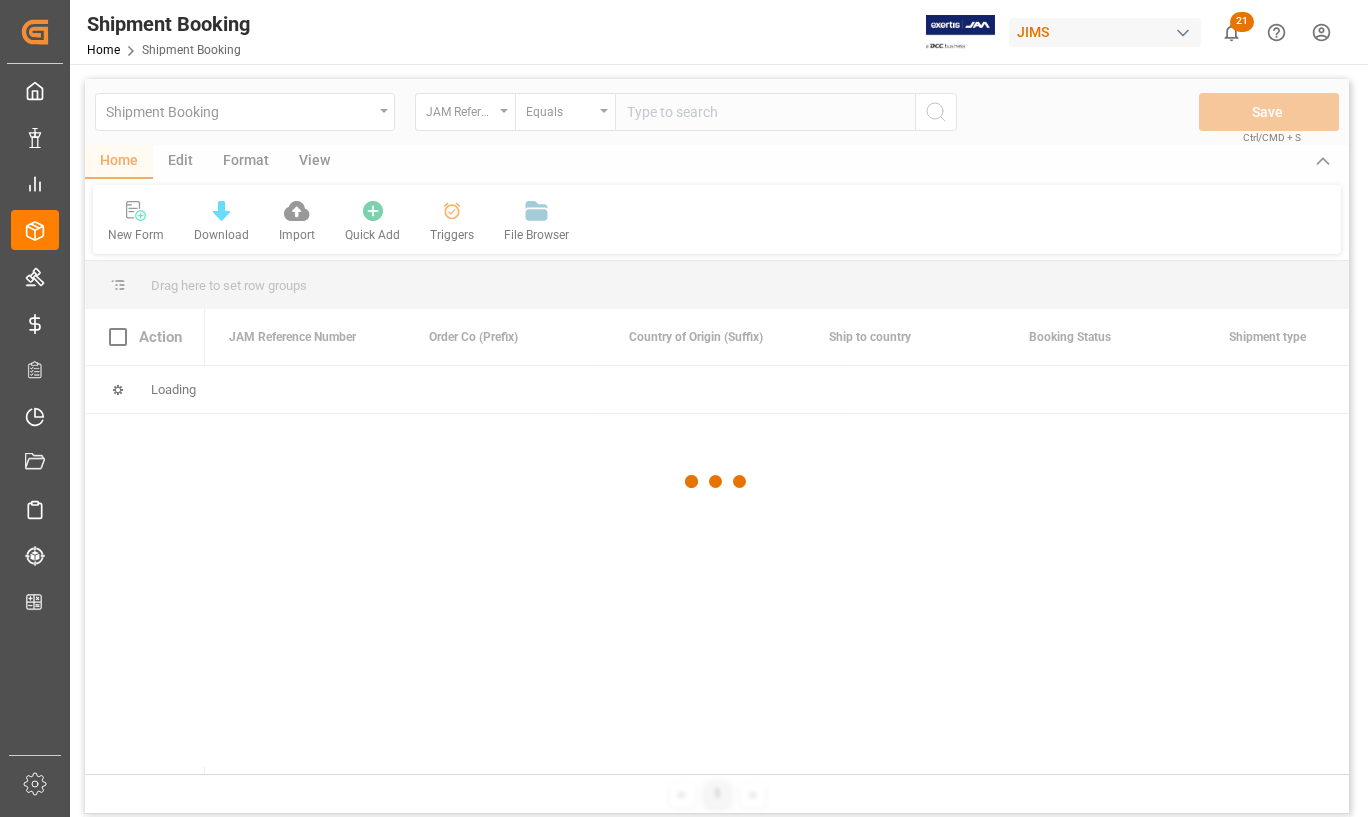 click at bounding box center (717, 482) 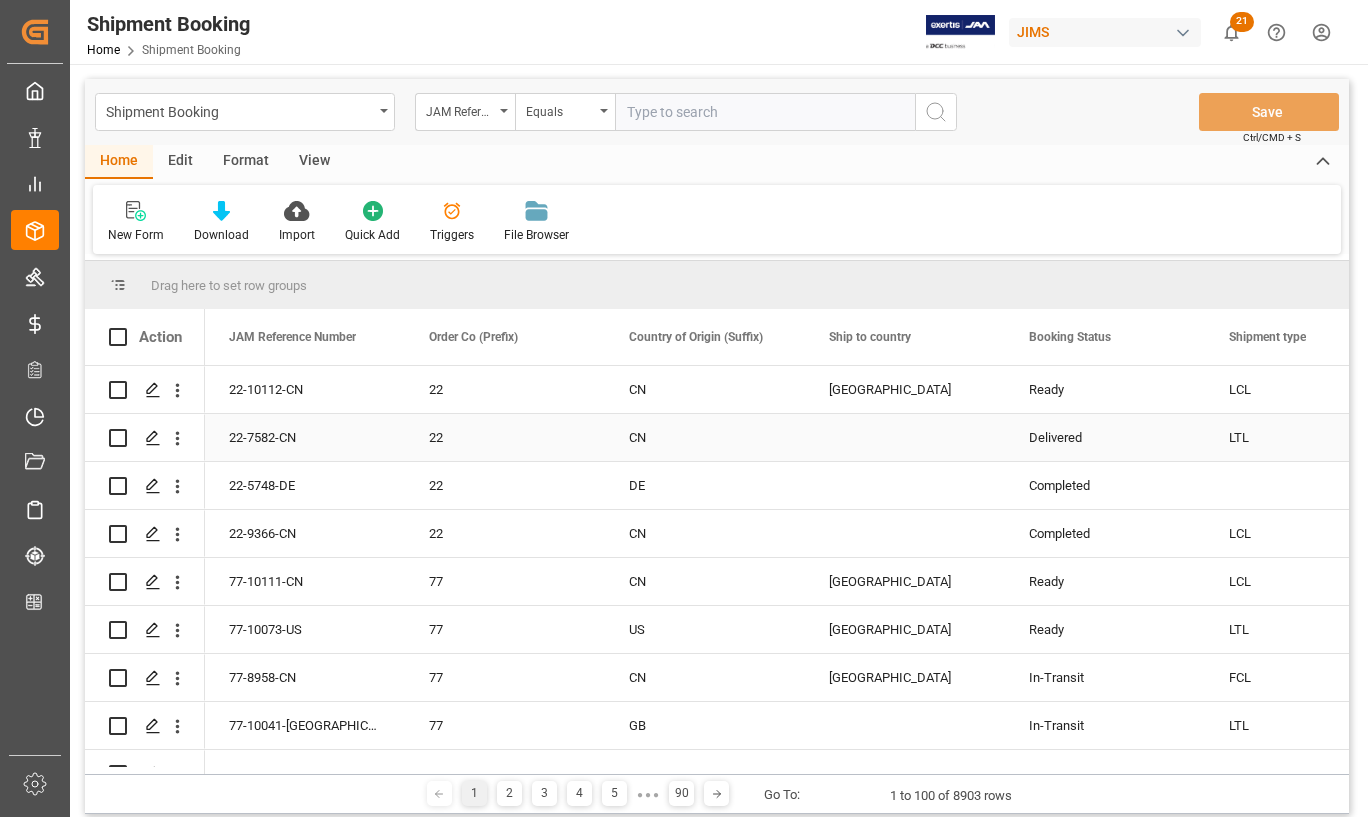 click on "CN" at bounding box center (705, 438) 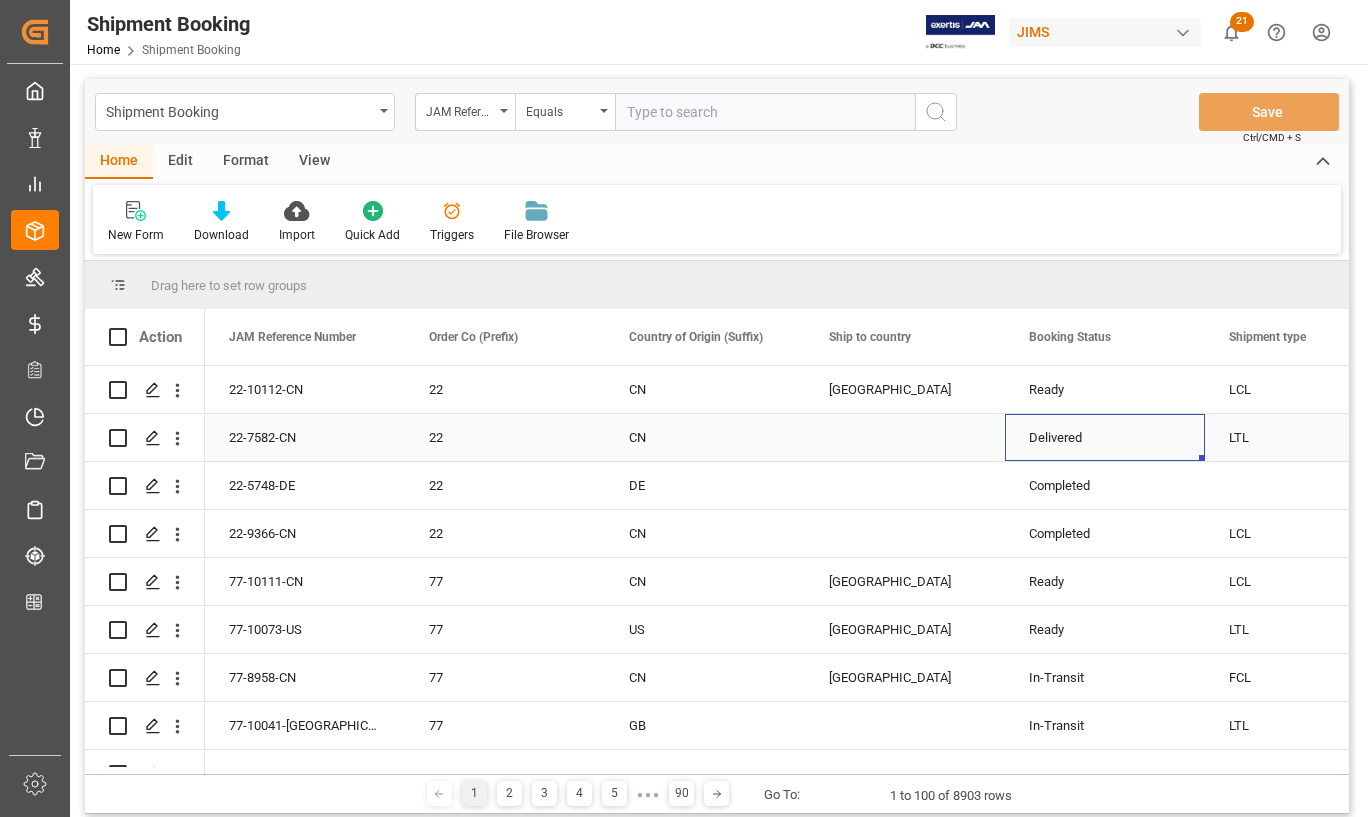 scroll, scrollTop: 0, scrollLeft: 1063, axis: horizontal 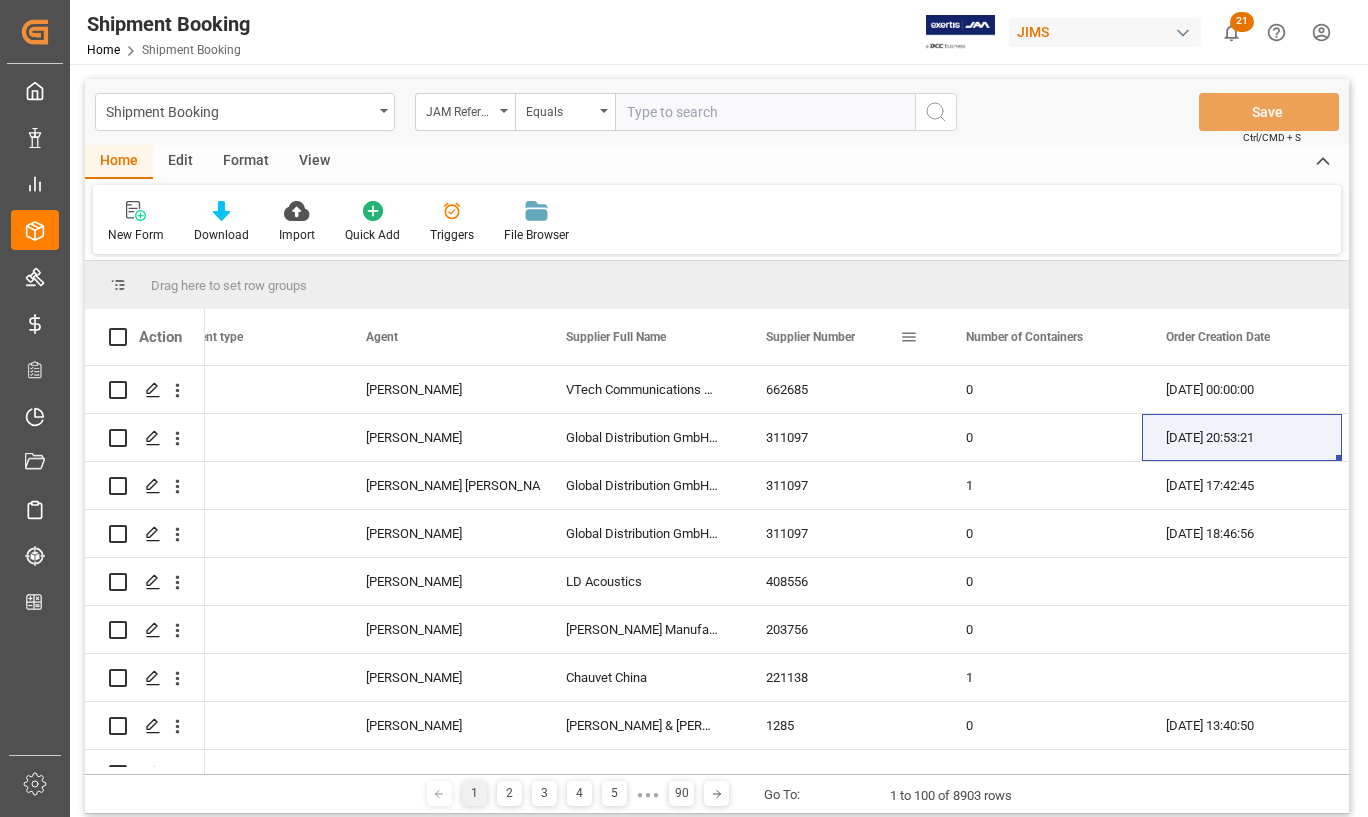 click at bounding box center (909, 337) 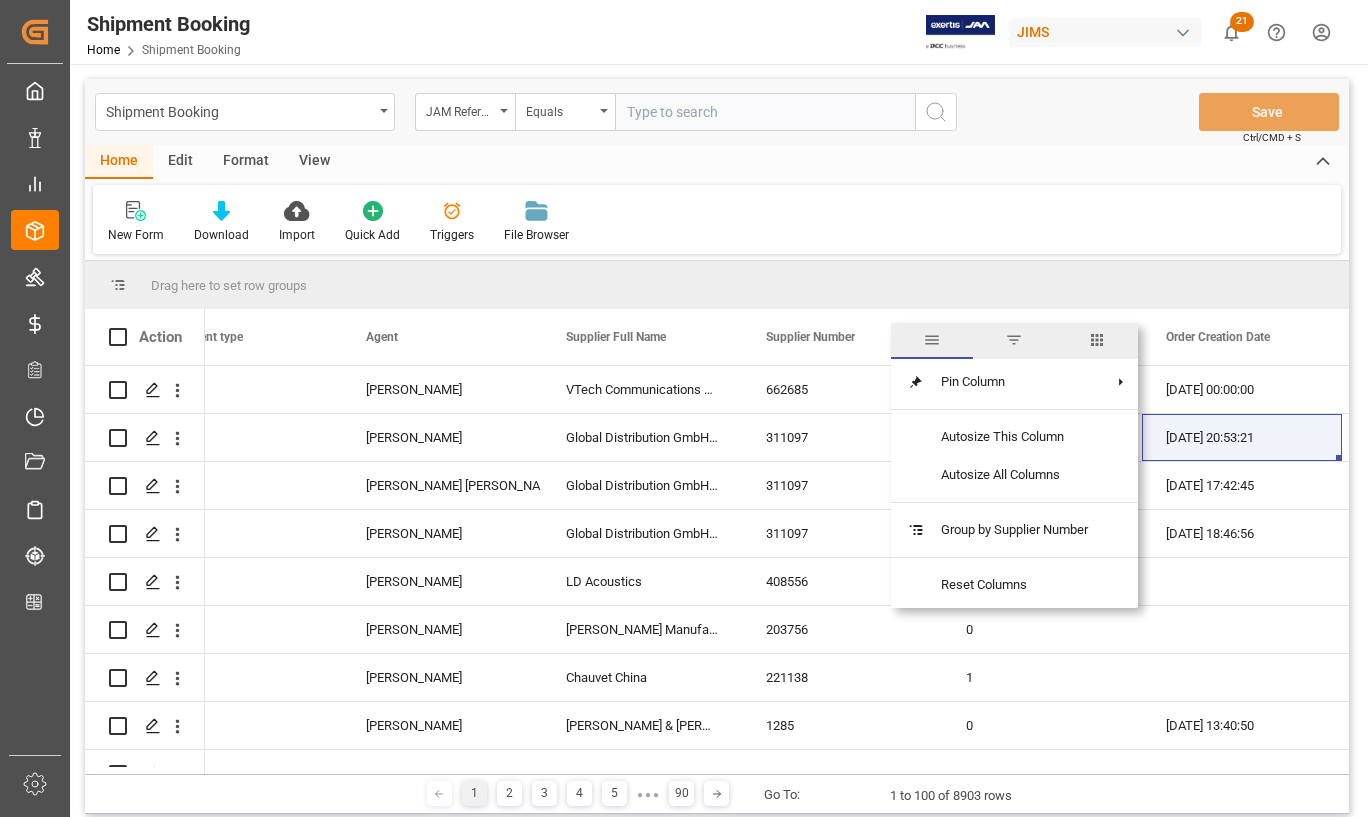 click at bounding box center [1014, 340] 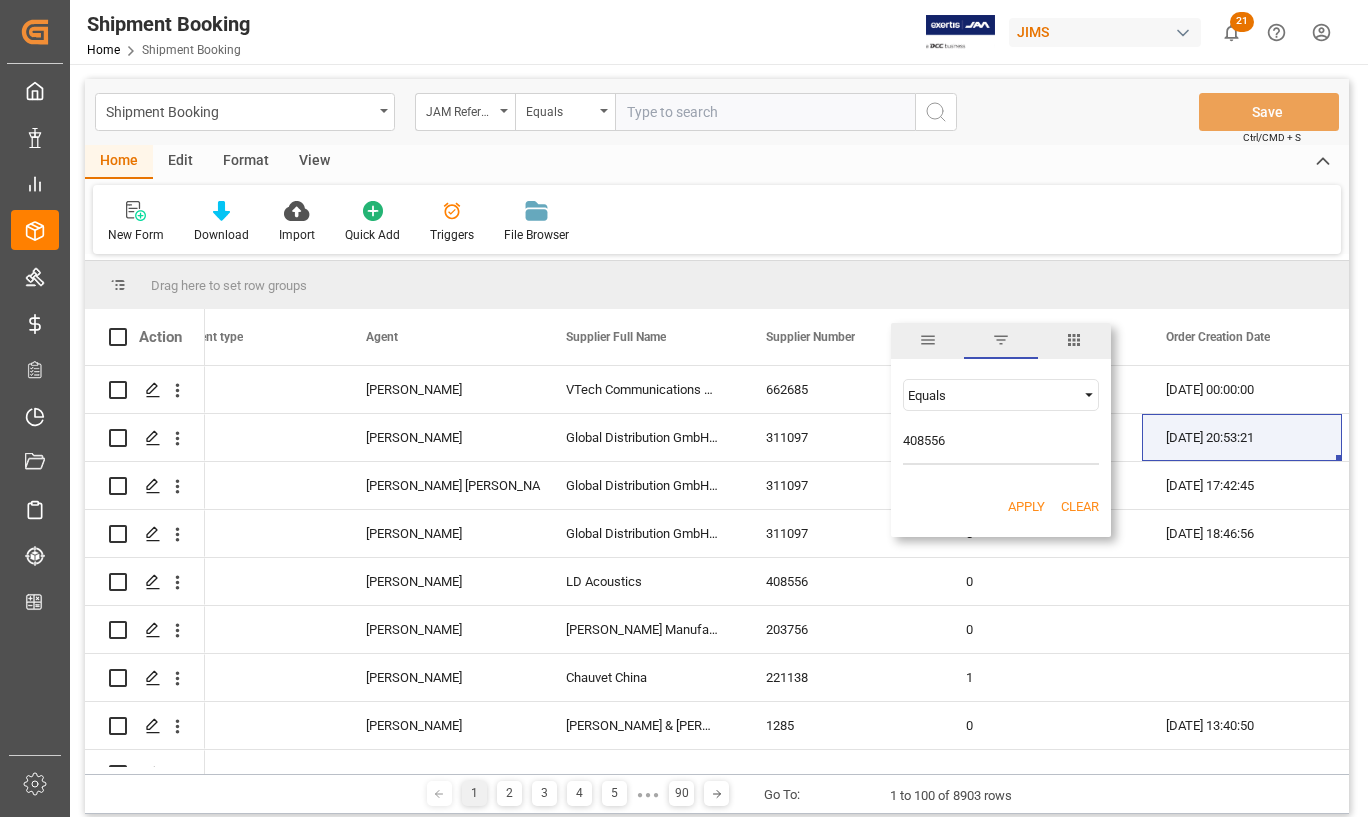 type on "408556" 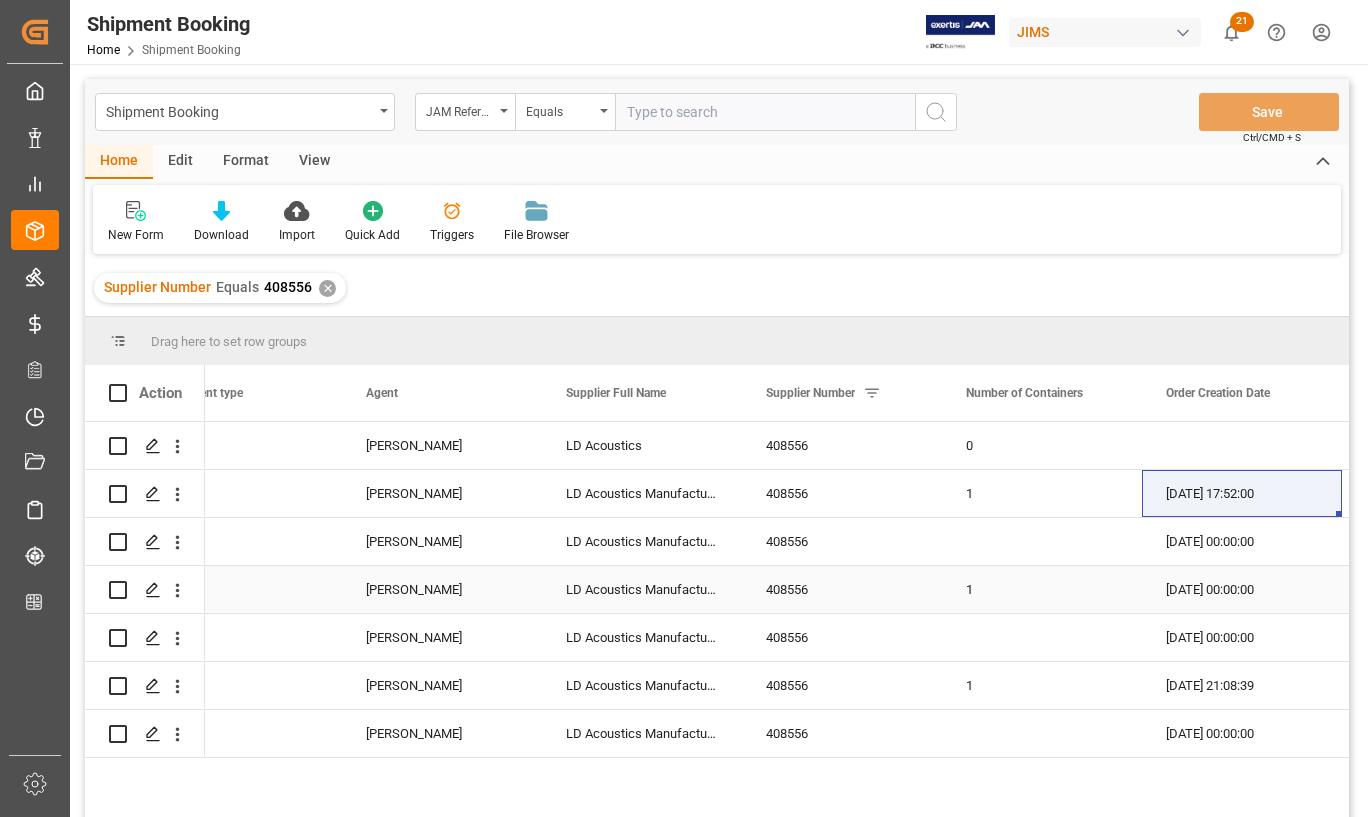 click on "[PERSON_NAME]" at bounding box center [442, 590] 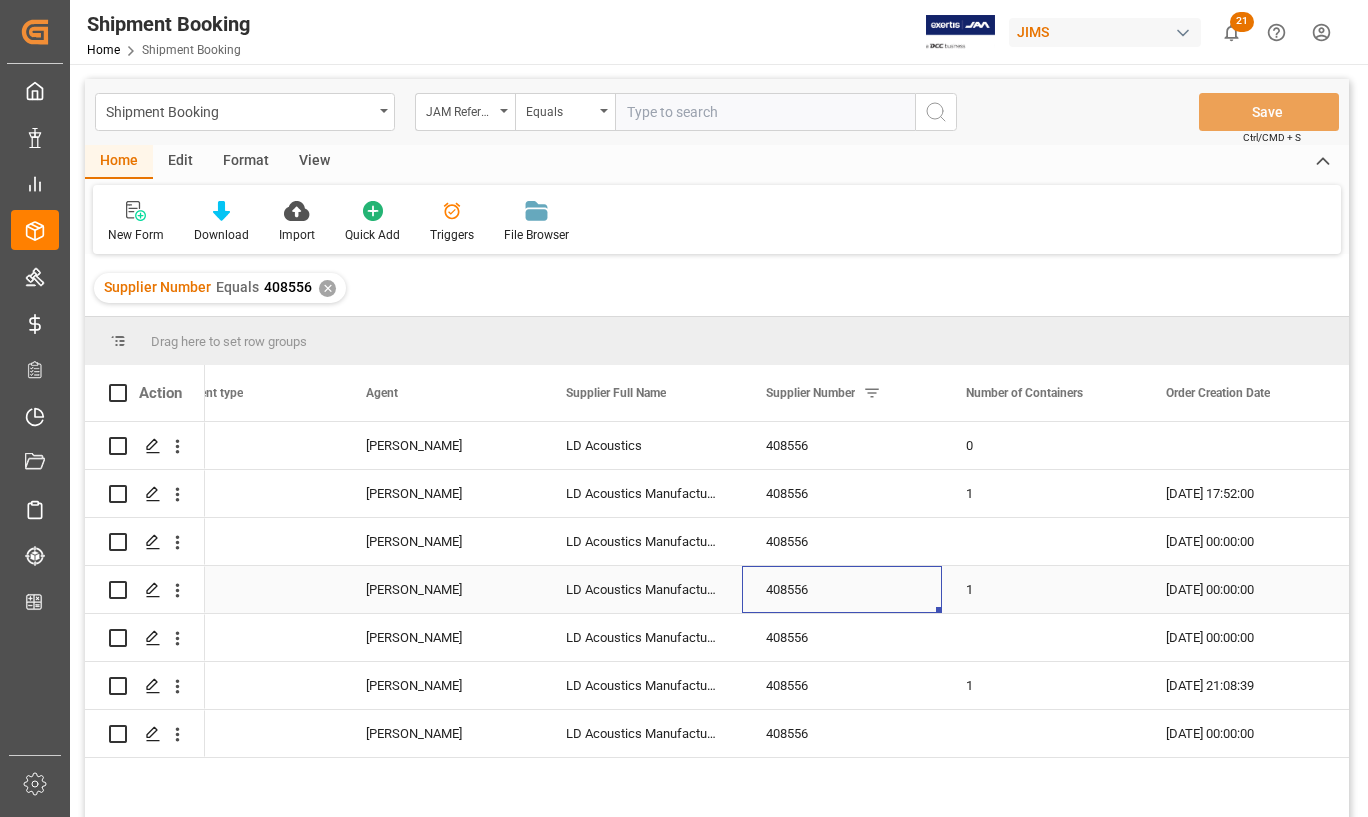 scroll, scrollTop: 0, scrollLeft: 1463, axis: horizontal 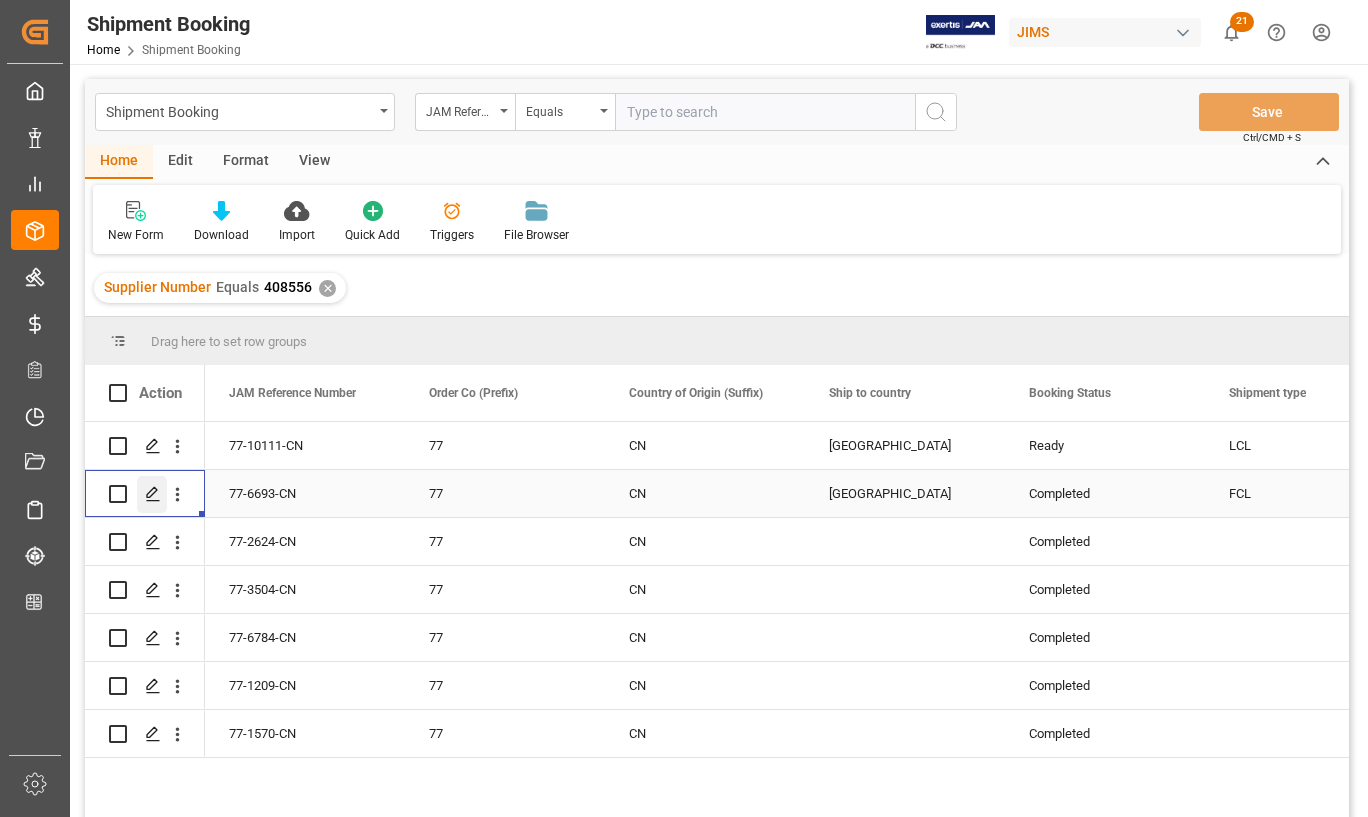 click 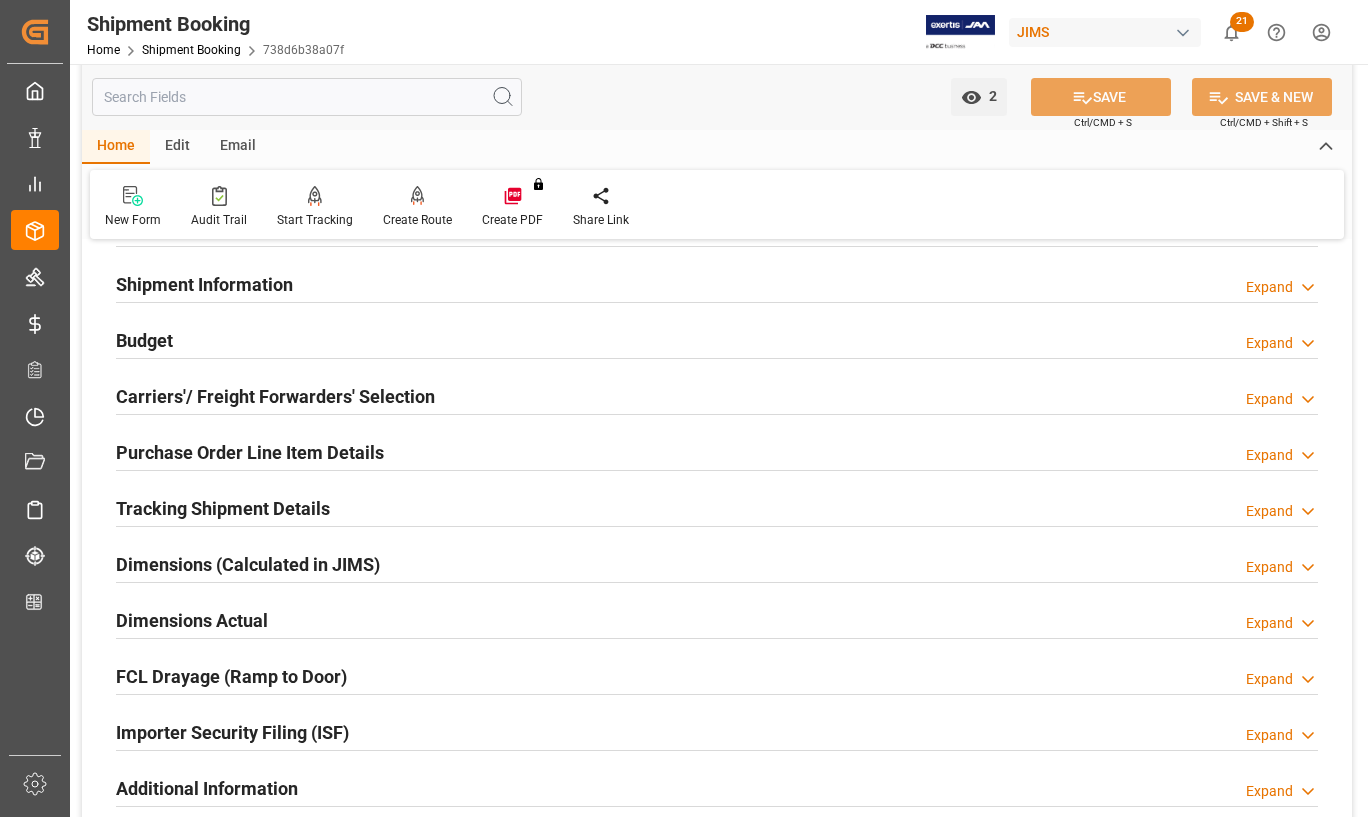 scroll, scrollTop: 400, scrollLeft: 0, axis: vertical 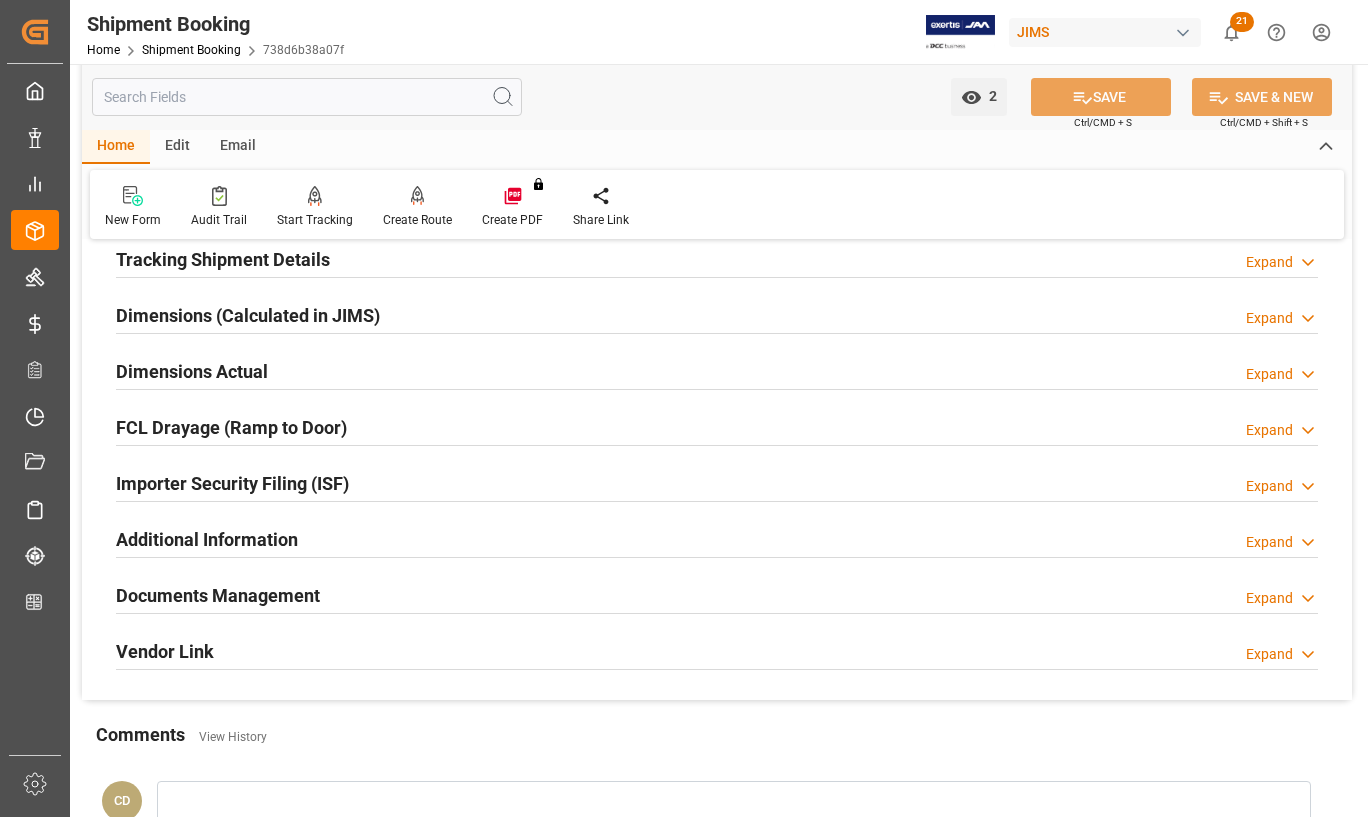 click on "Documents Management" at bounding box center (218, 595) 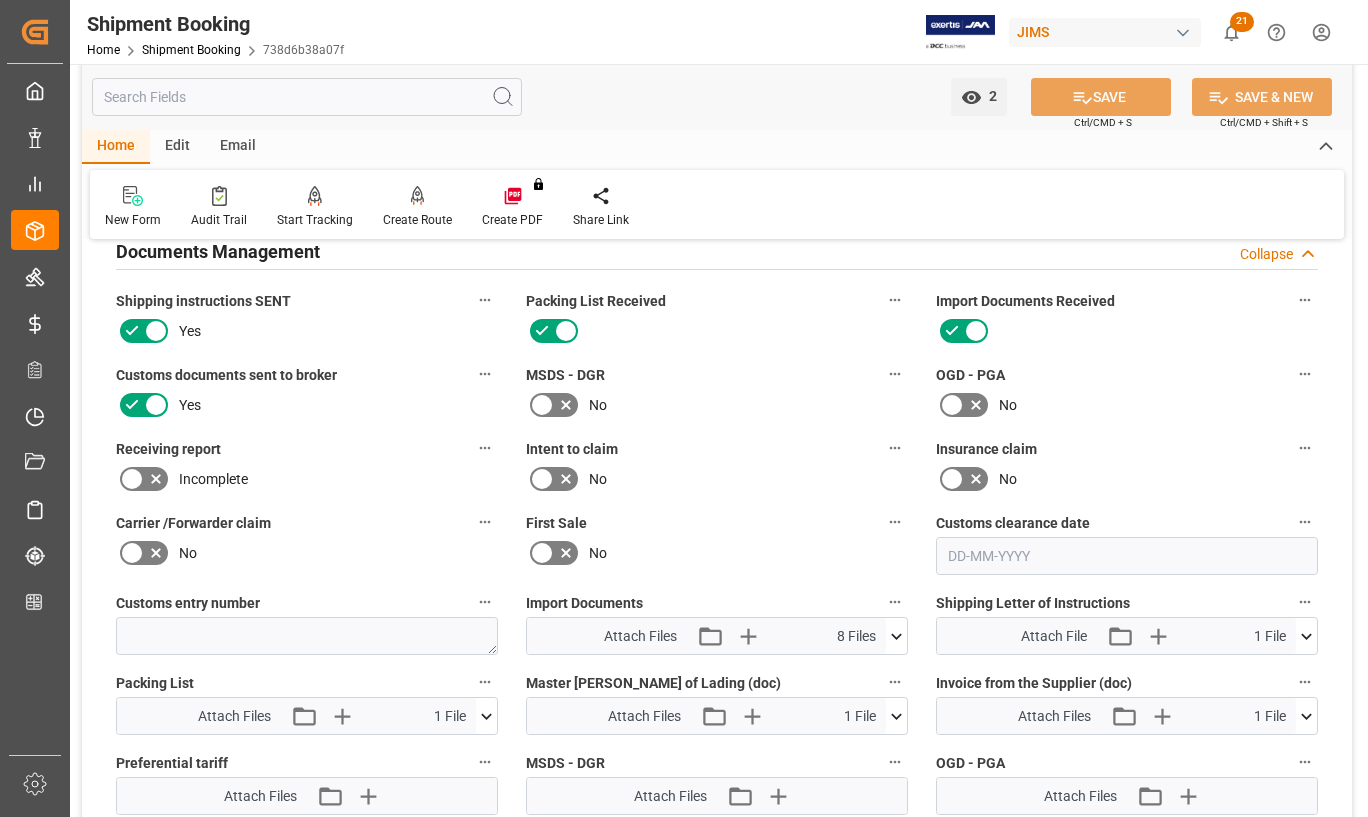 scroll, scrollTop: 800, scrollLeft: 0, axis: vertical 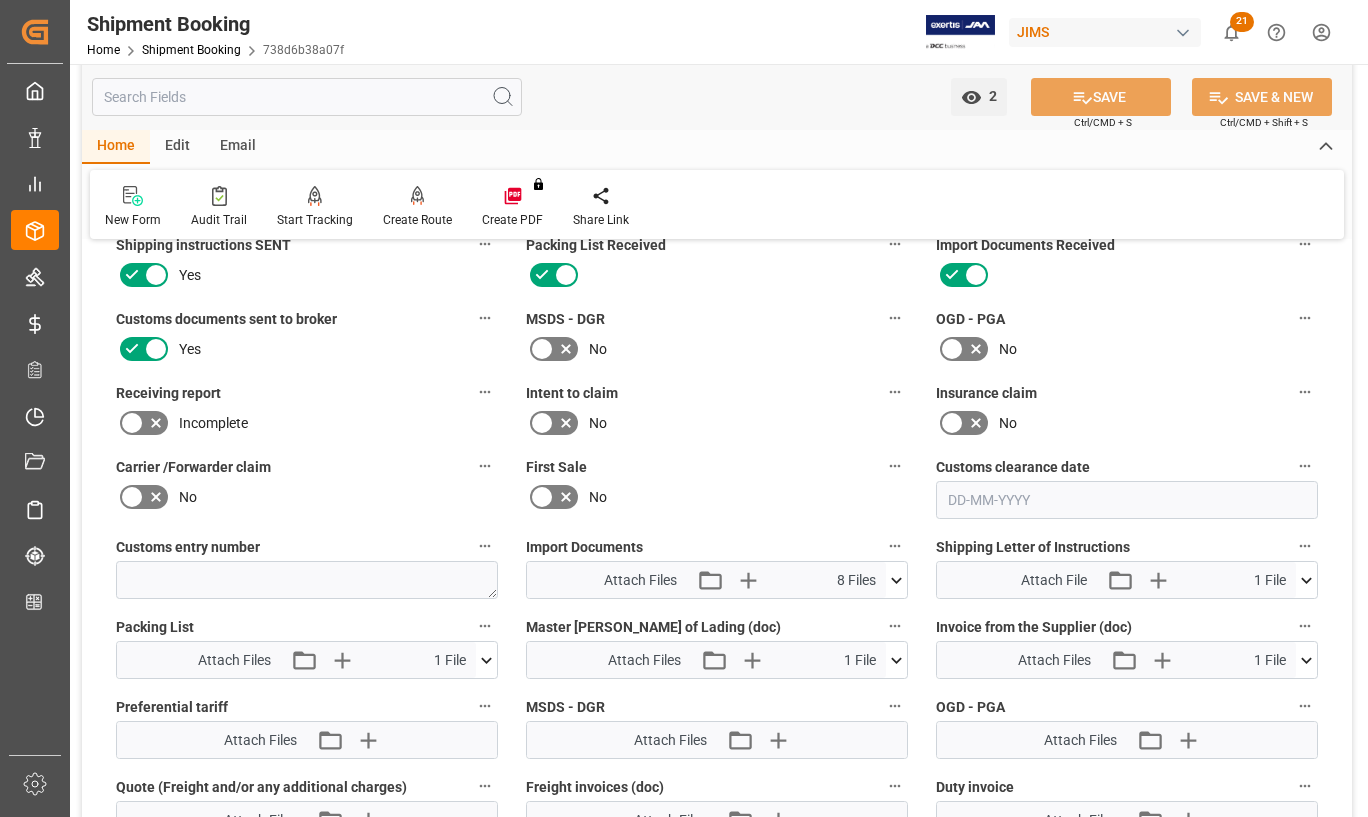 click 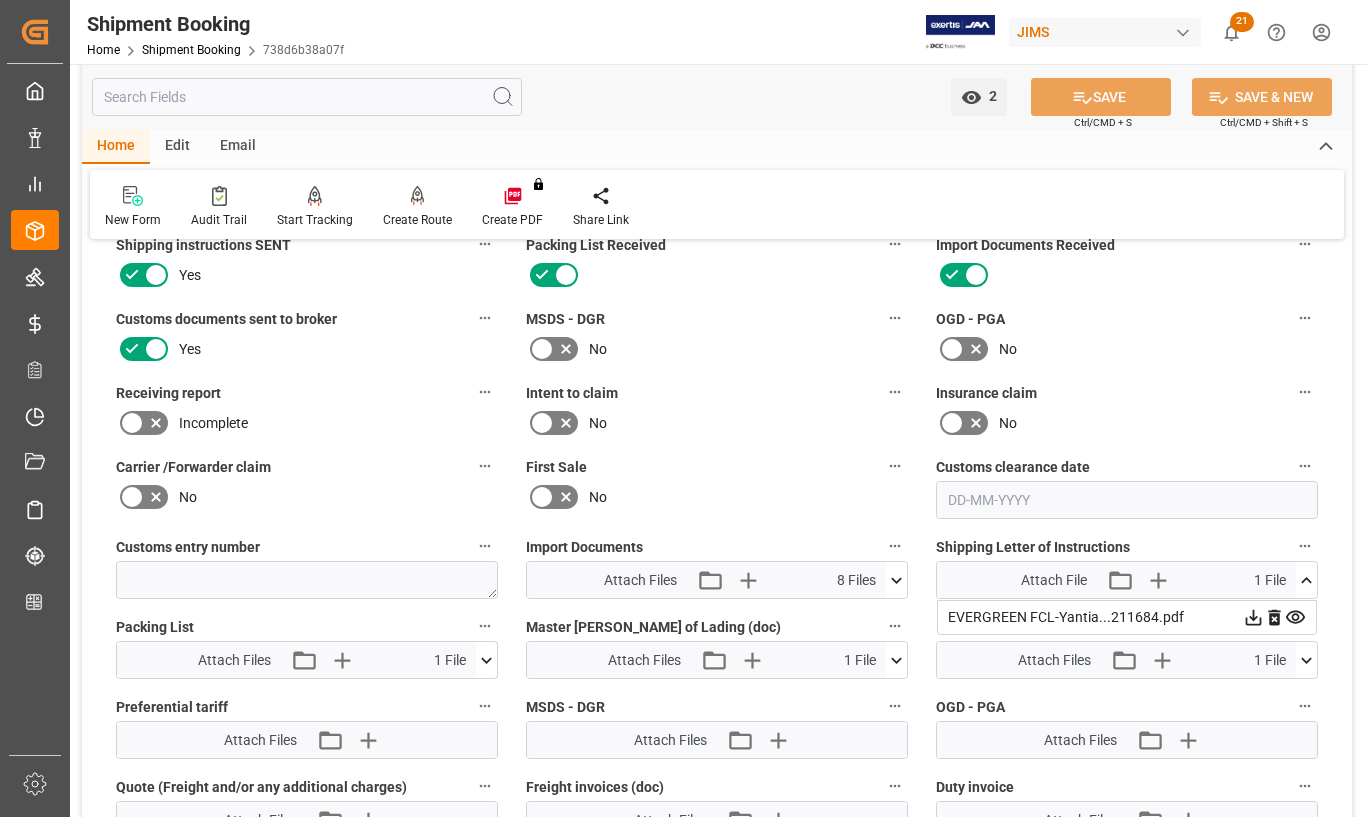 click 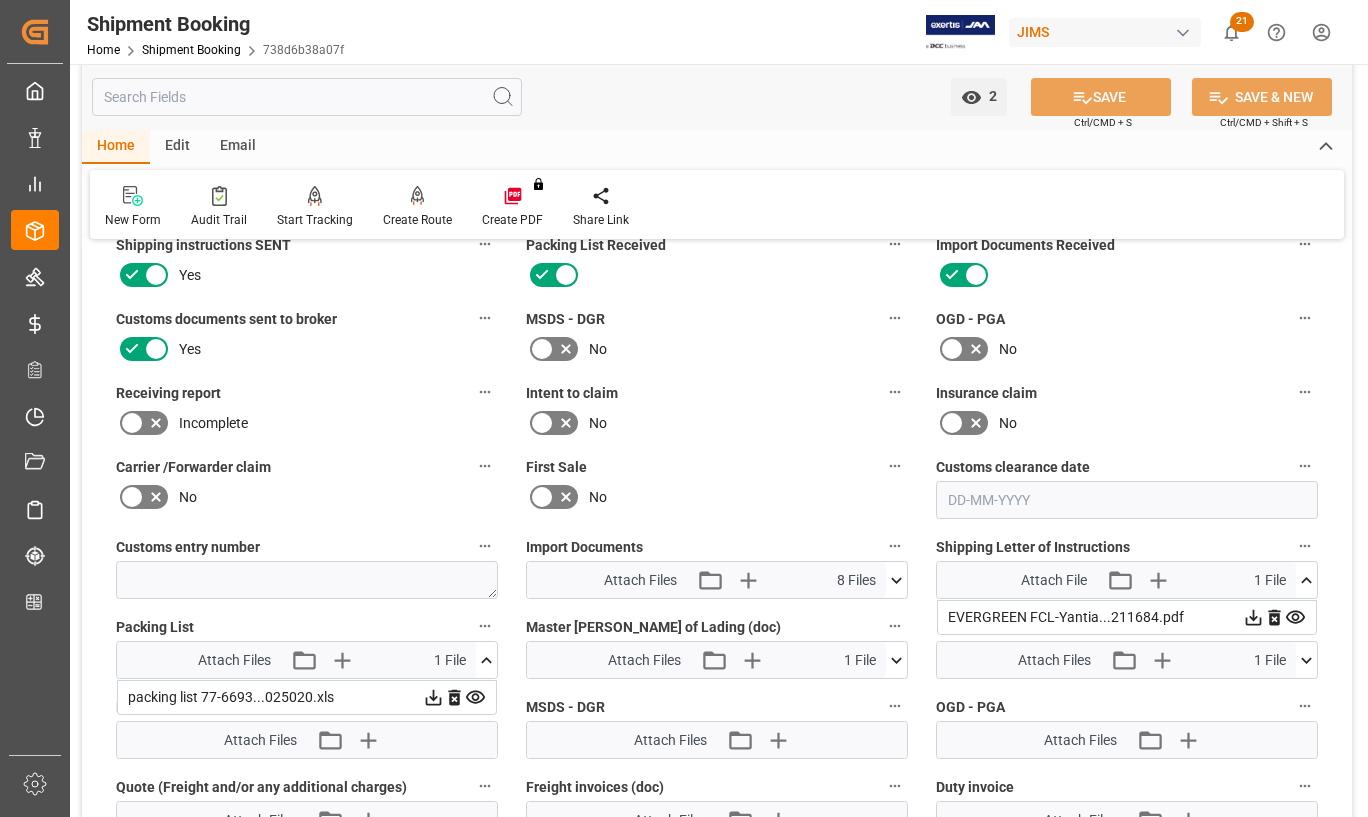 click 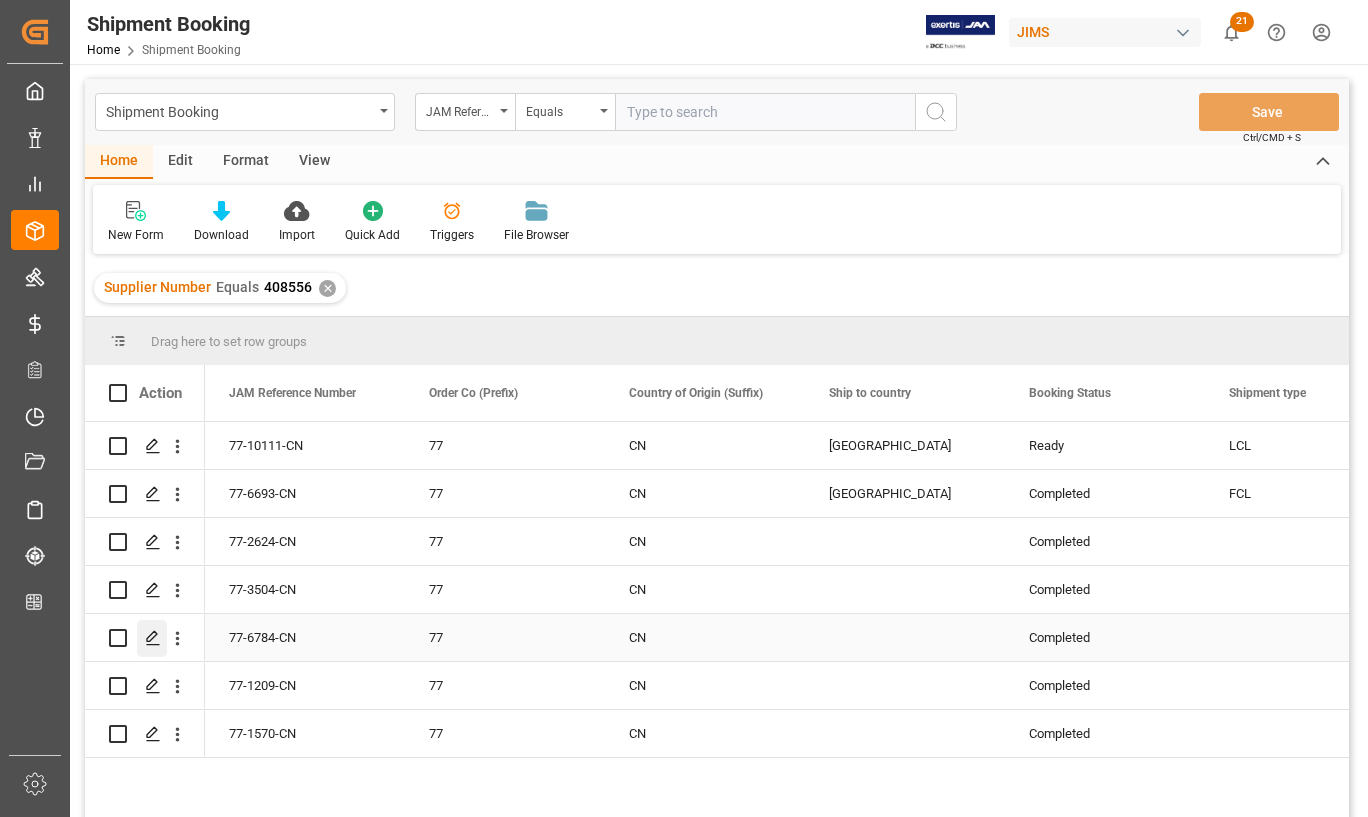 click 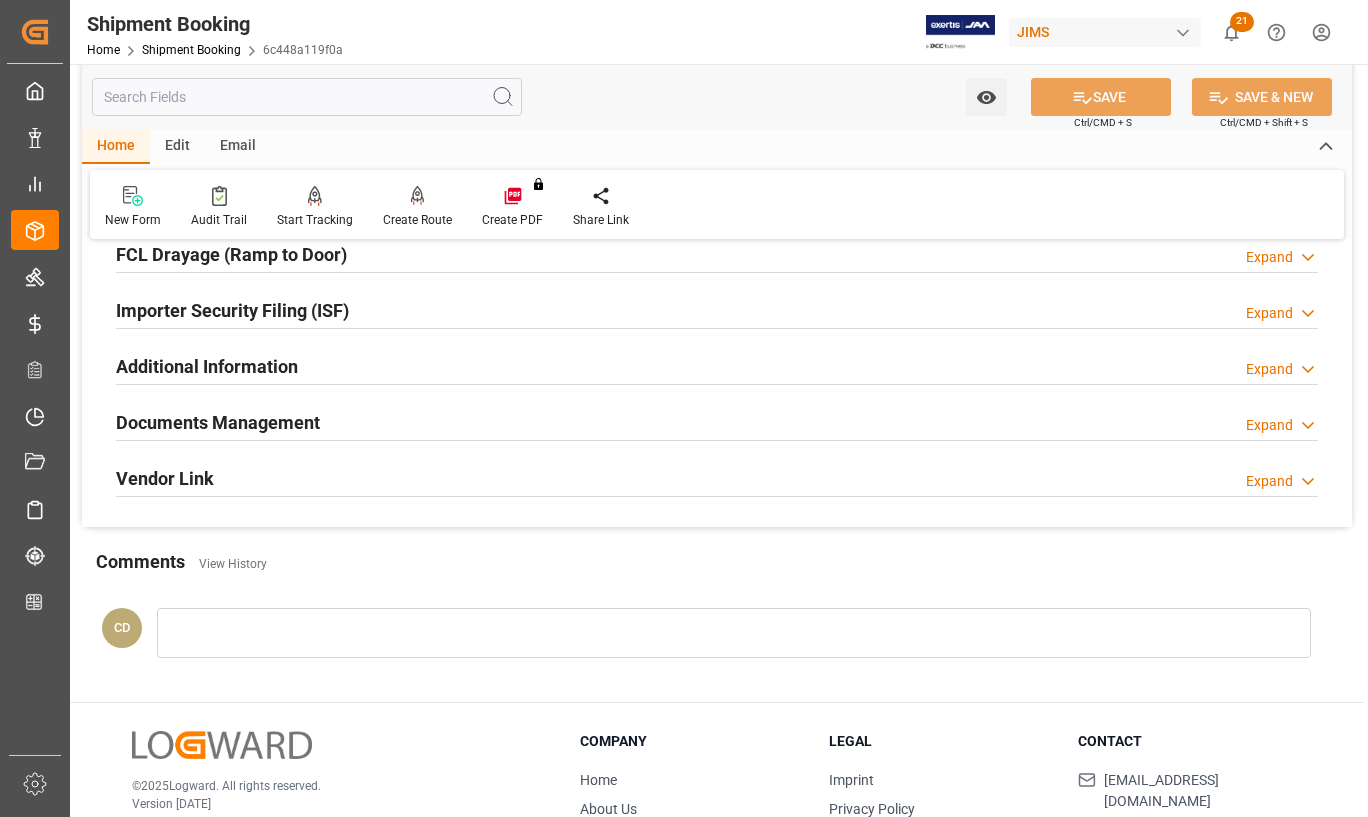 scroll, scrollTop: 600, scrollLeft: 0, axis: vertical 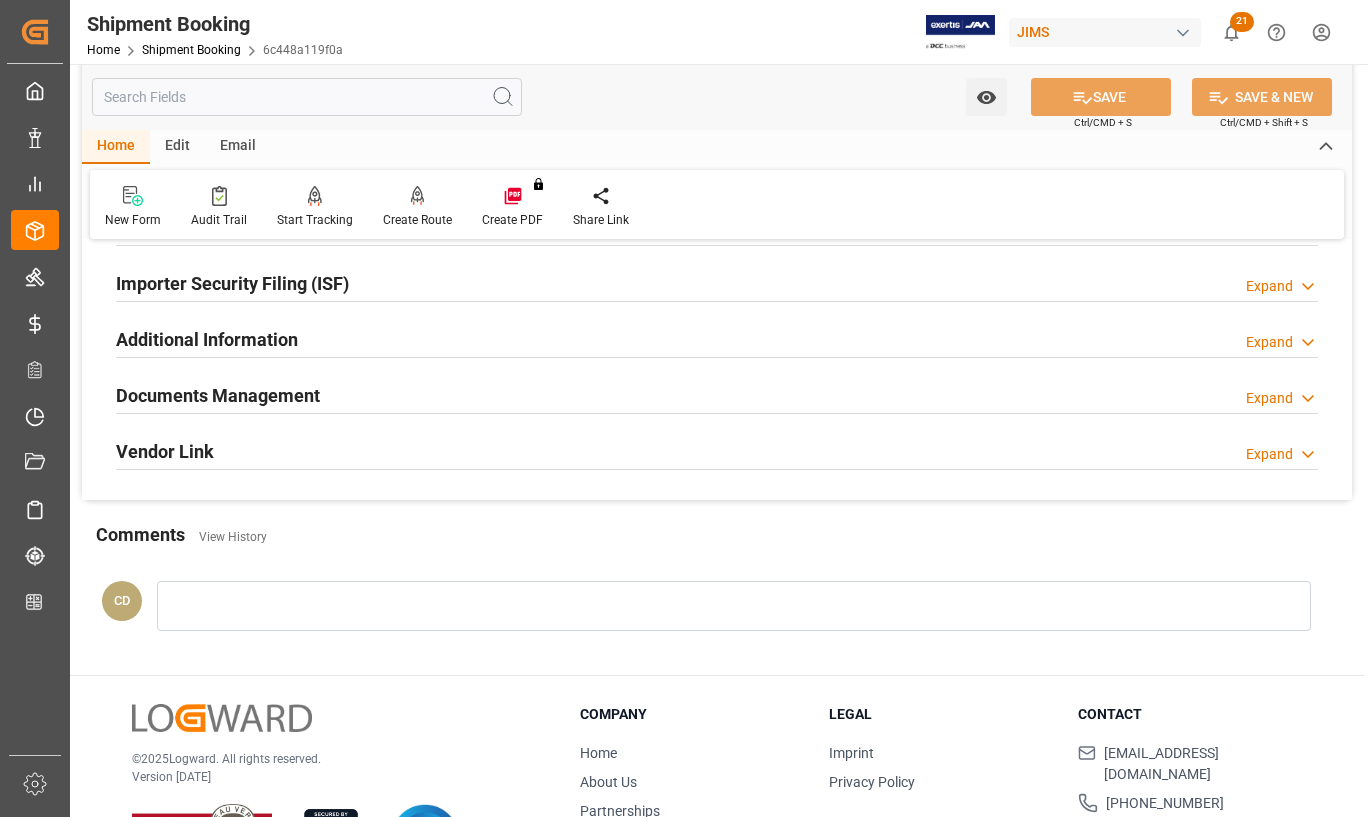 click on "Documents Management" at bounding box center [218, 395] 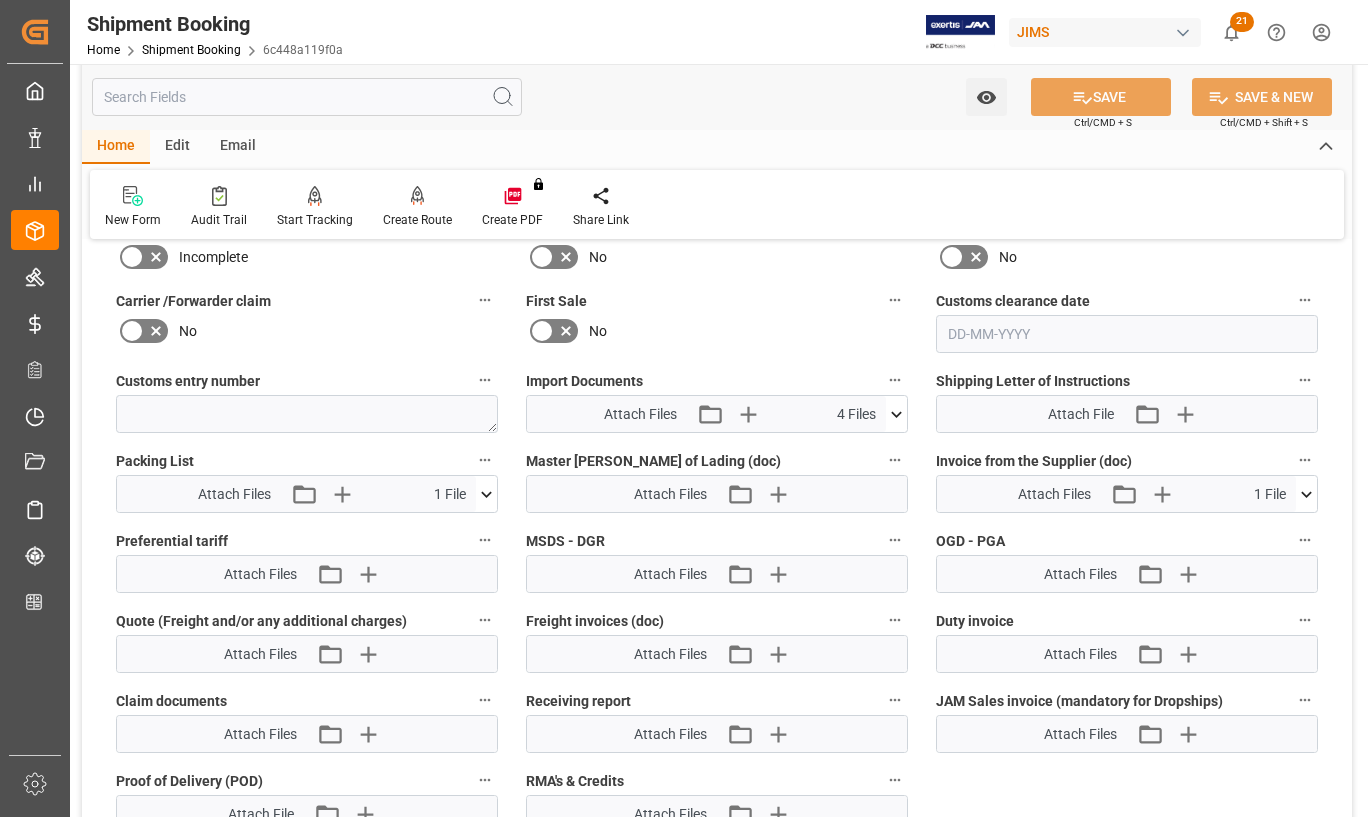 scroll, scrollTop: 1000, scrollLeft: 0, axis: vertical 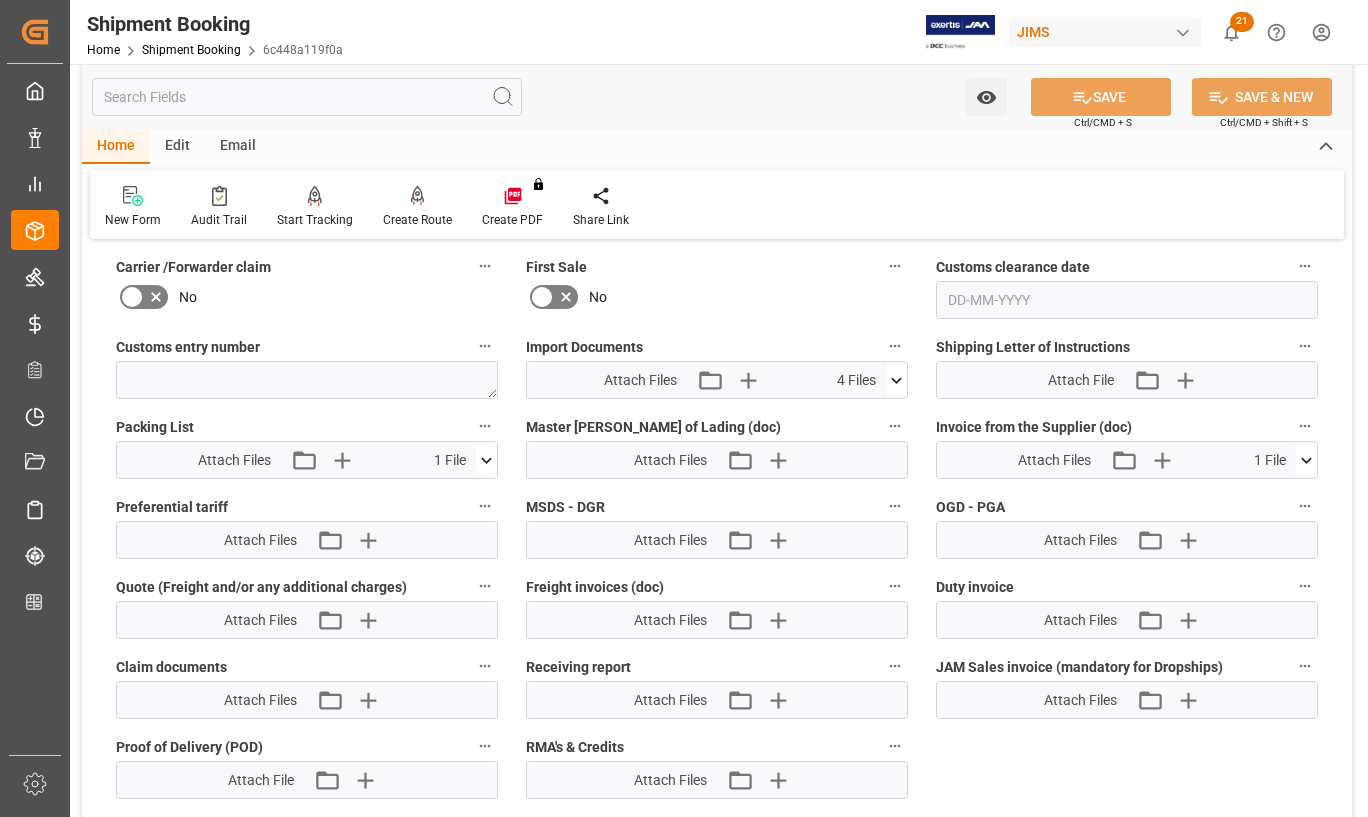 click 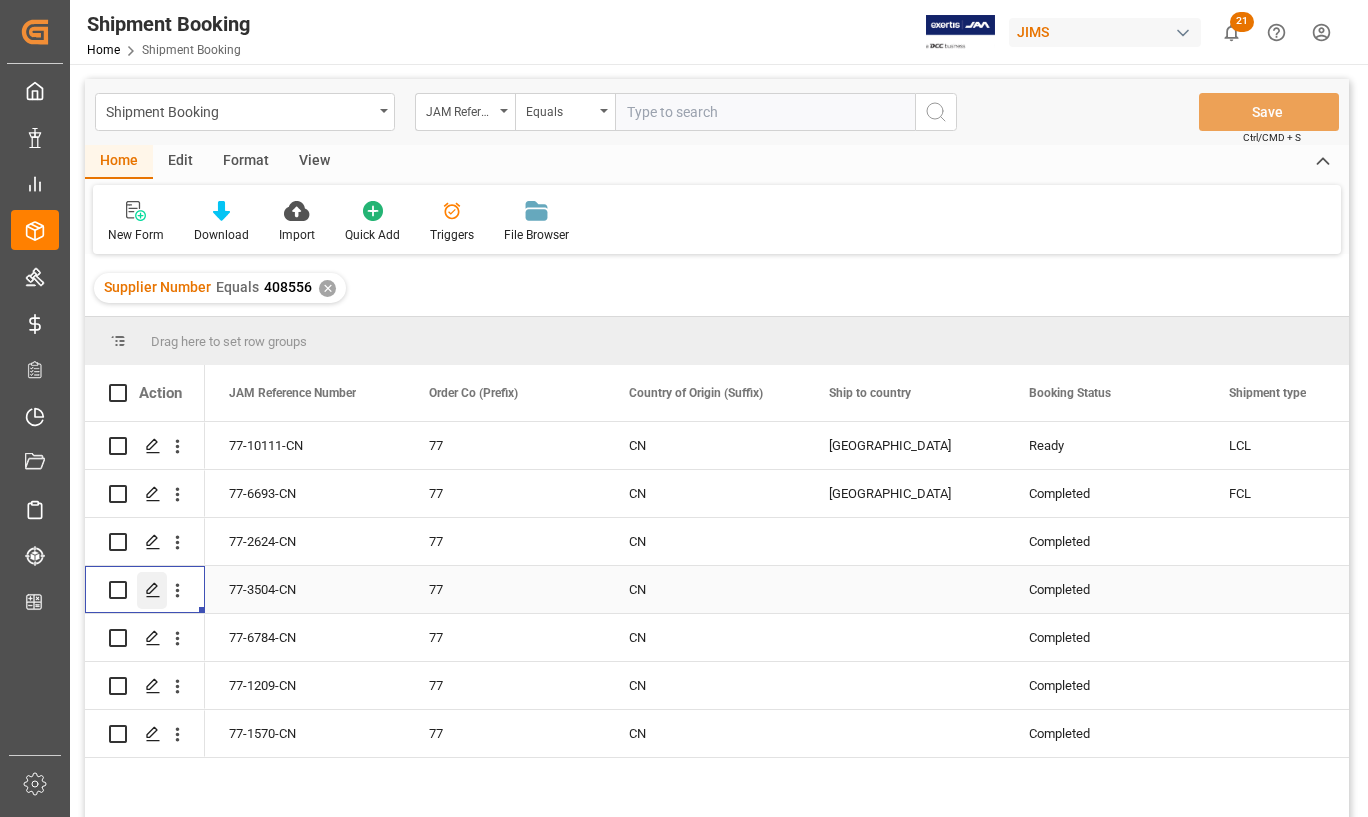 click 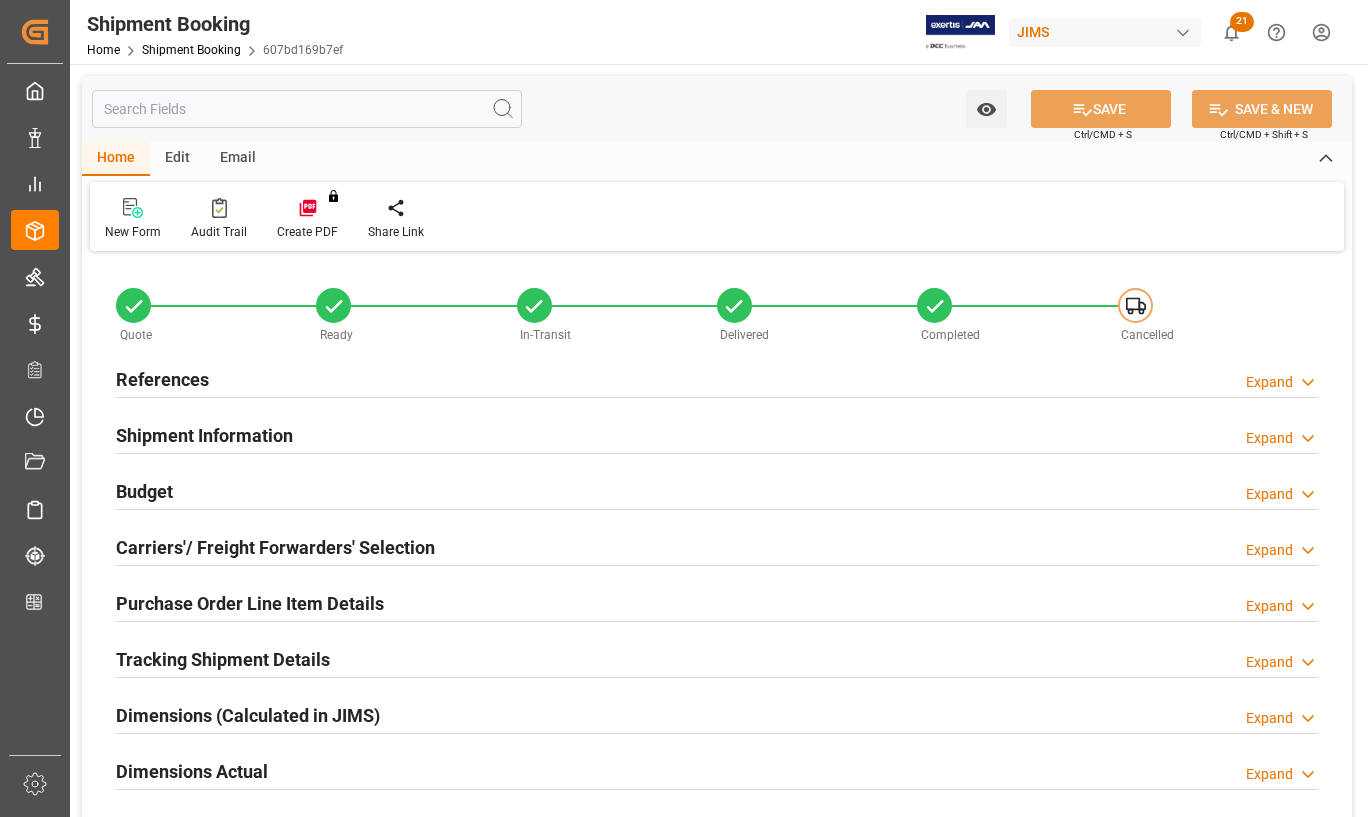 type on "1856.606" 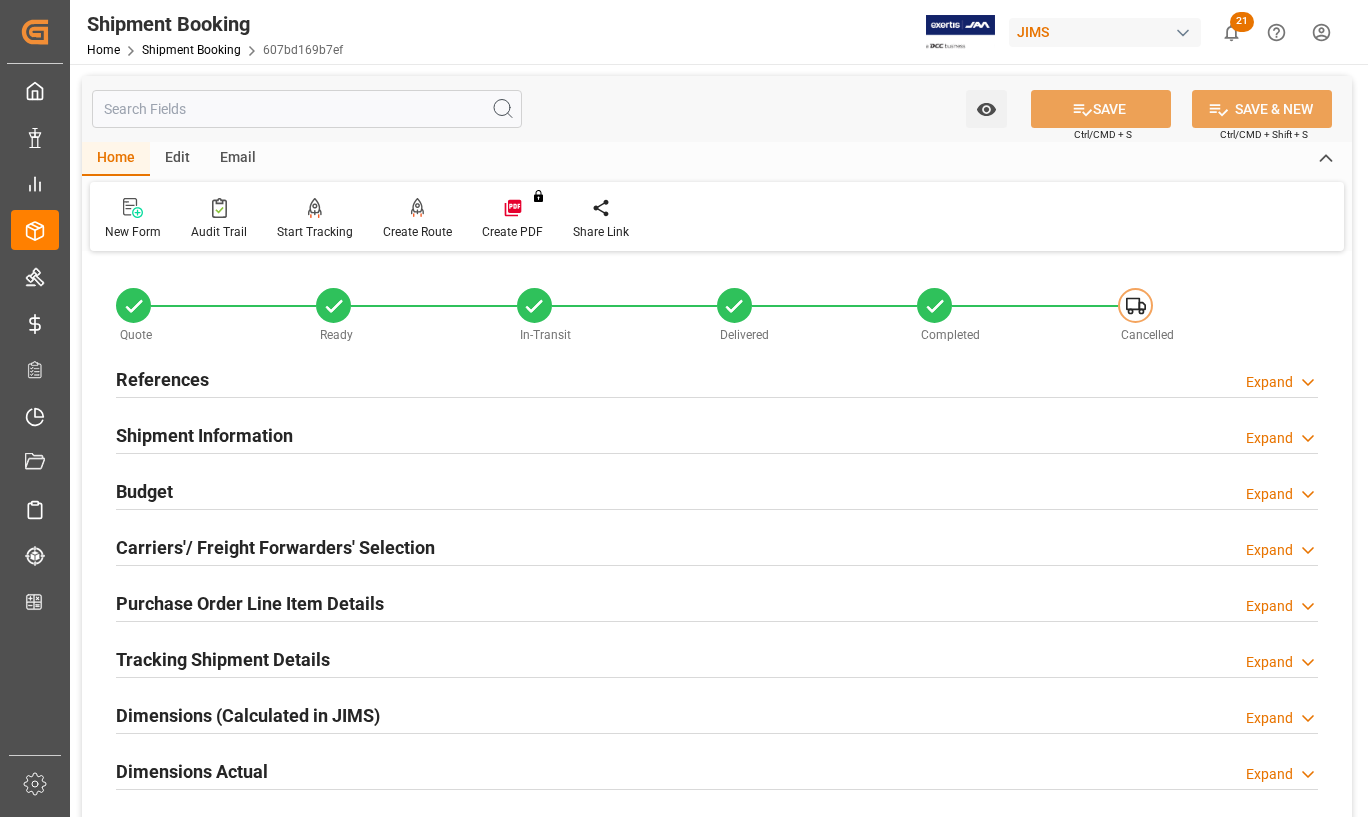 click on "Budget" at bounding box center (144, 491) 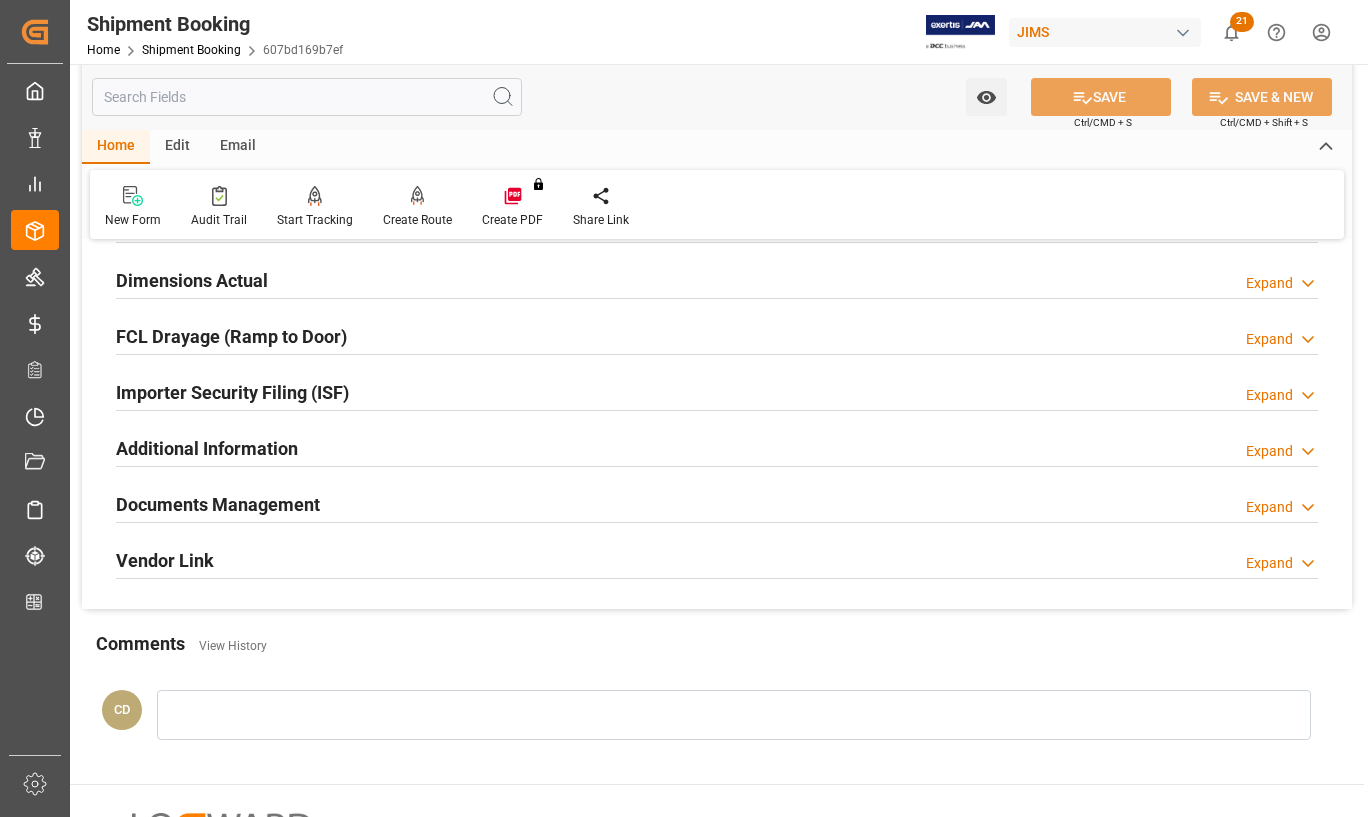 scroll, scrollTop: 1000, scrollLeft: 0, axis: vertical 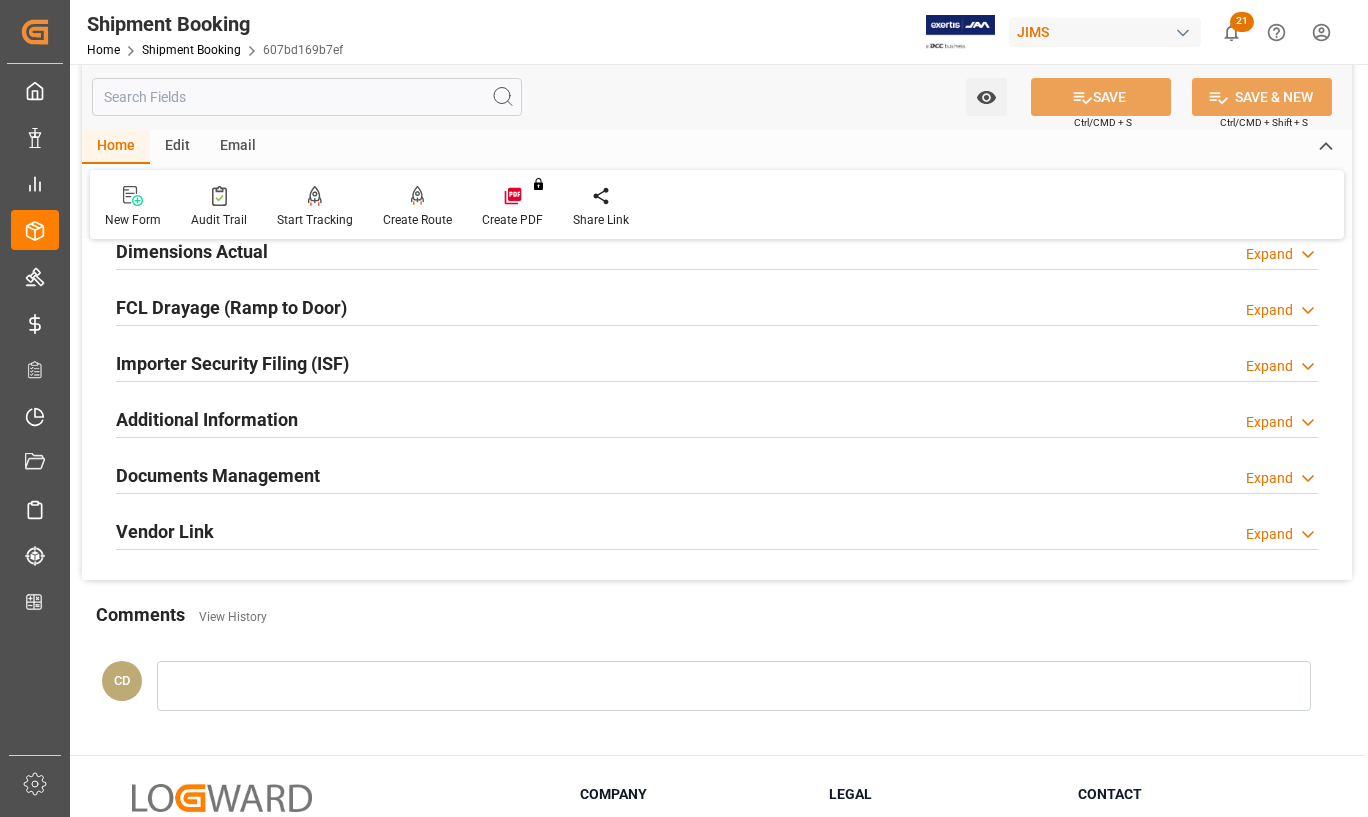 click on "Documents Management" at bounding box center [218, 475] 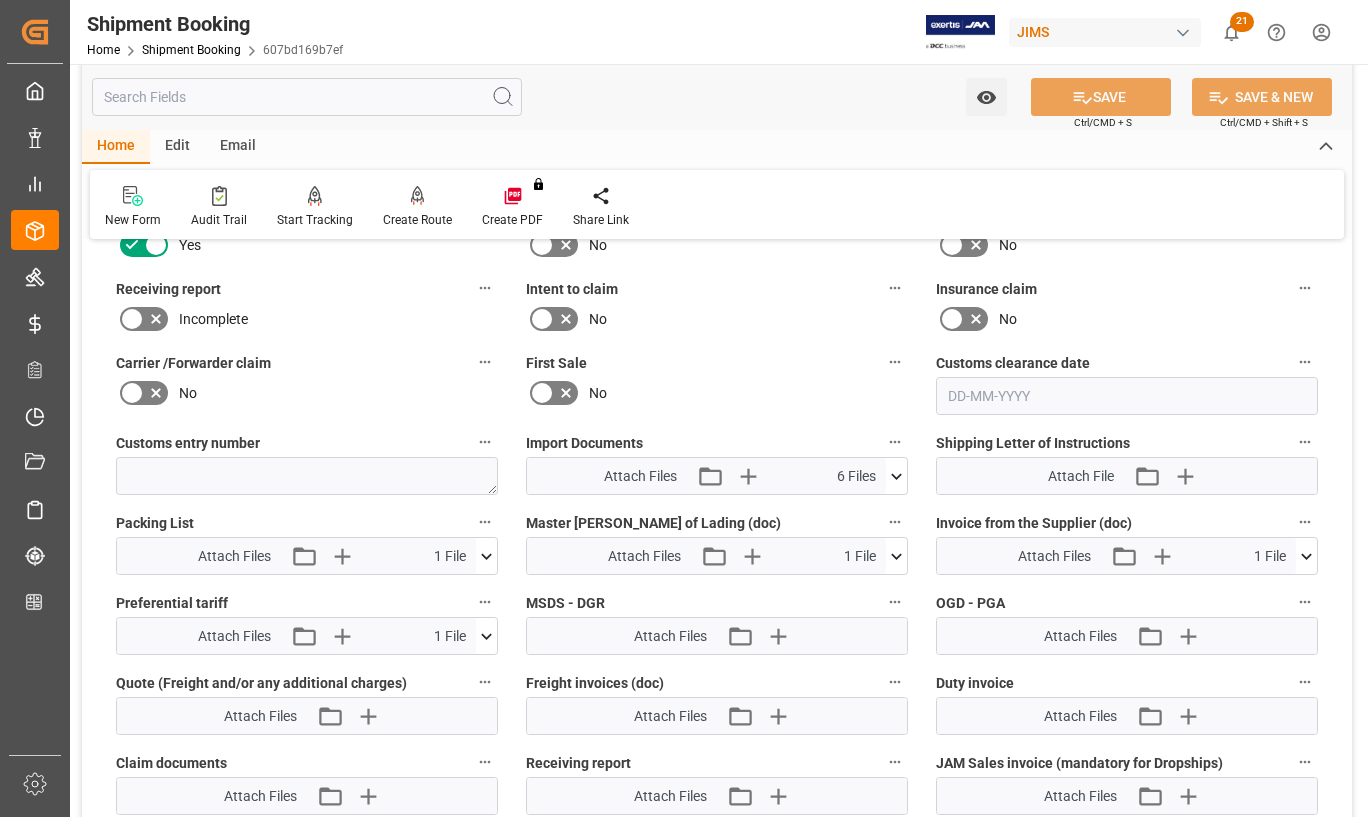 scroll, scrollTop: 1400, scrollLeft: 0, axis: vertical 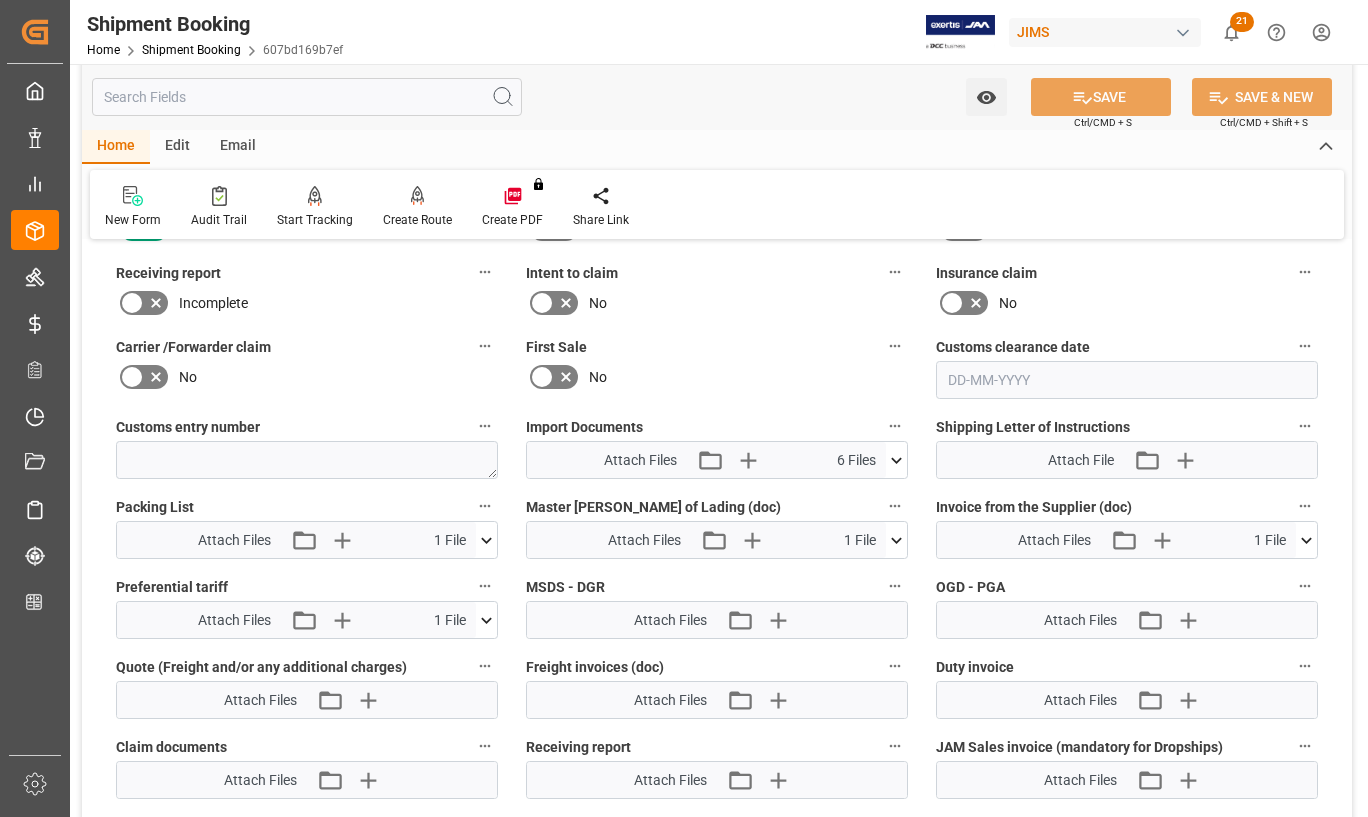 click 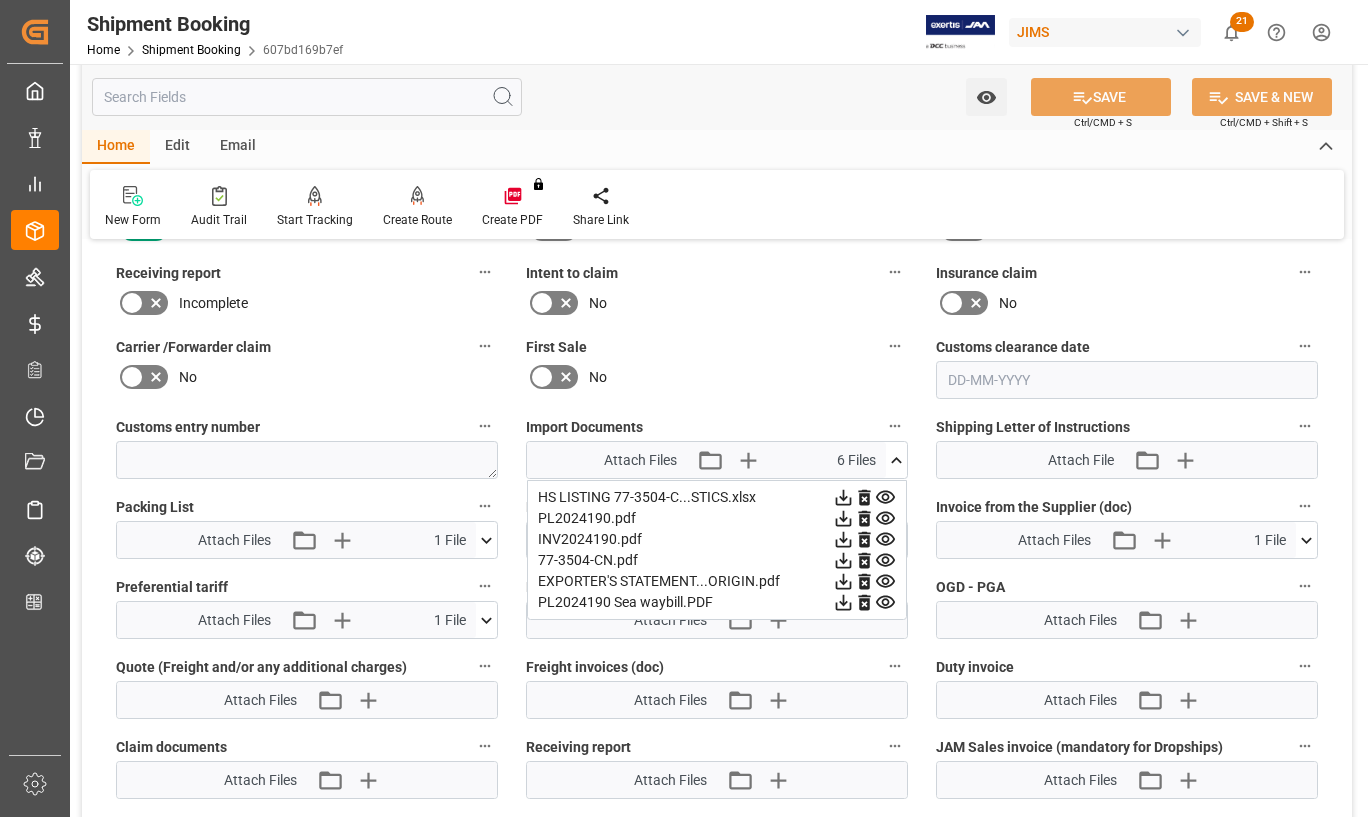 click 